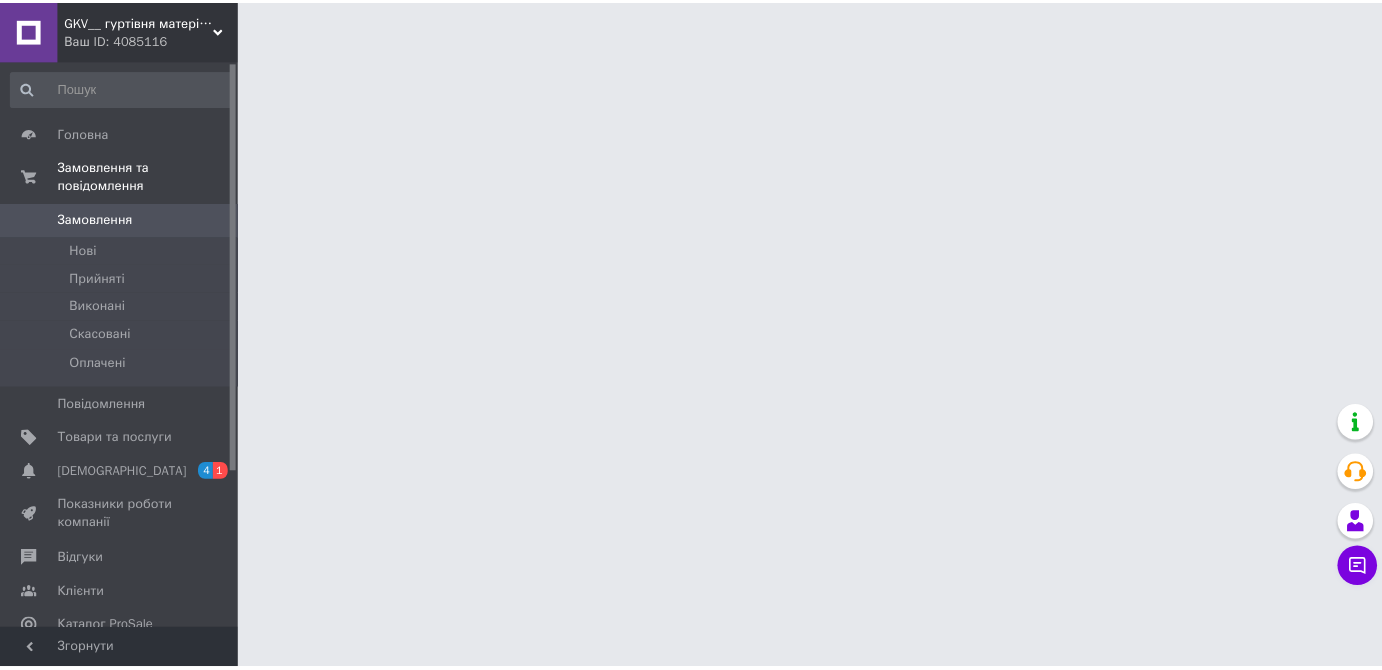 scroll, scrollTop: 0, scrollLeft: 0, axis: both 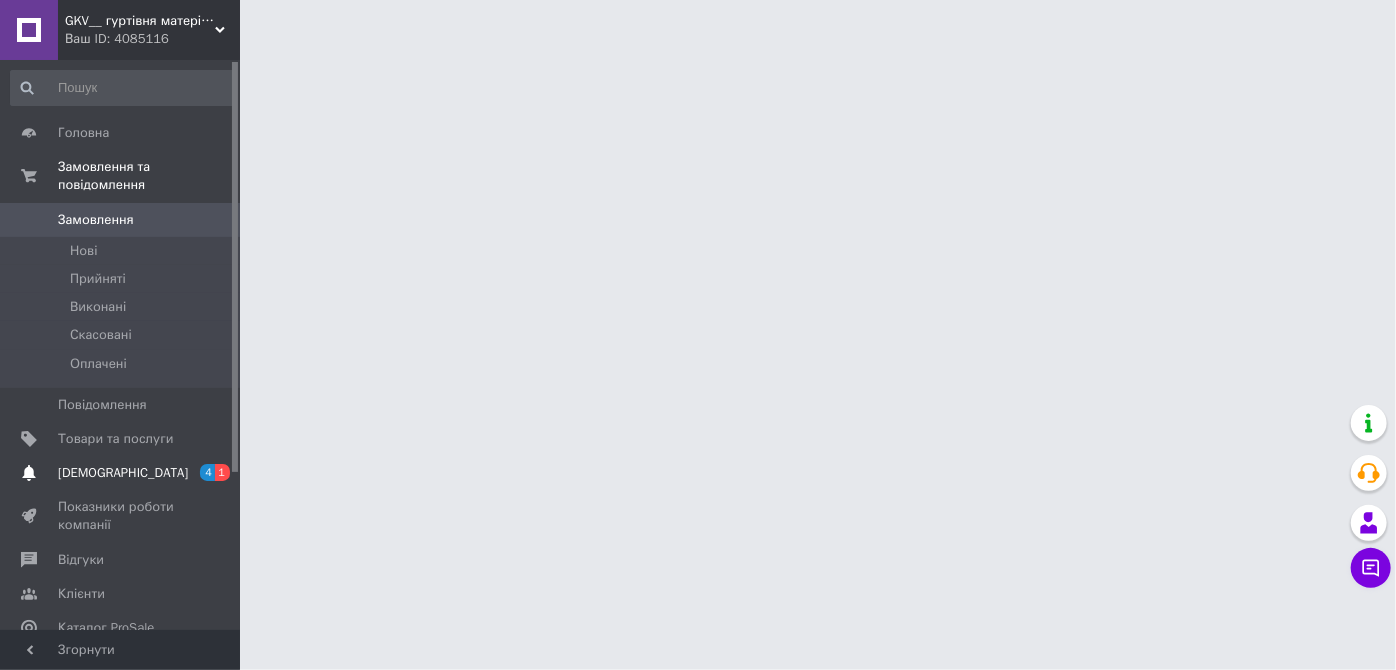 click on "[DEMOGRAPHIC_DATA]" at bounding box center [121, 473] 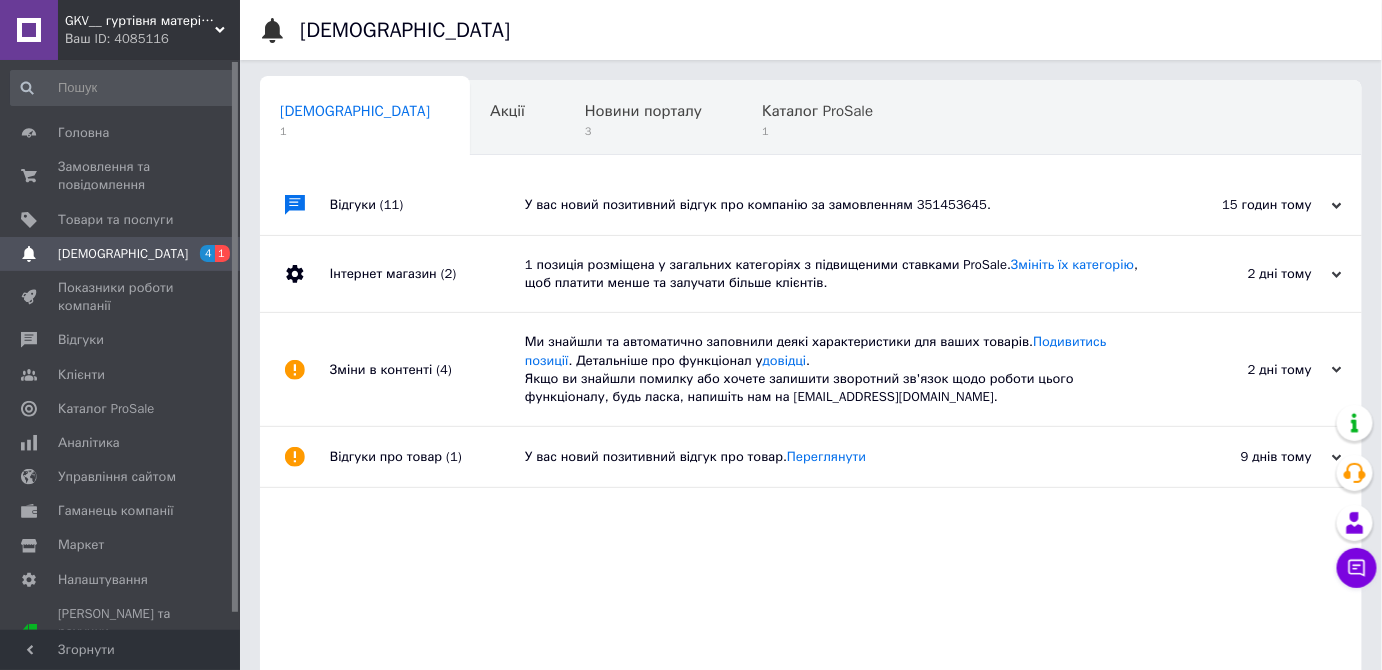 click on "Відгуки   (11)" at bounding box center (427, 205) 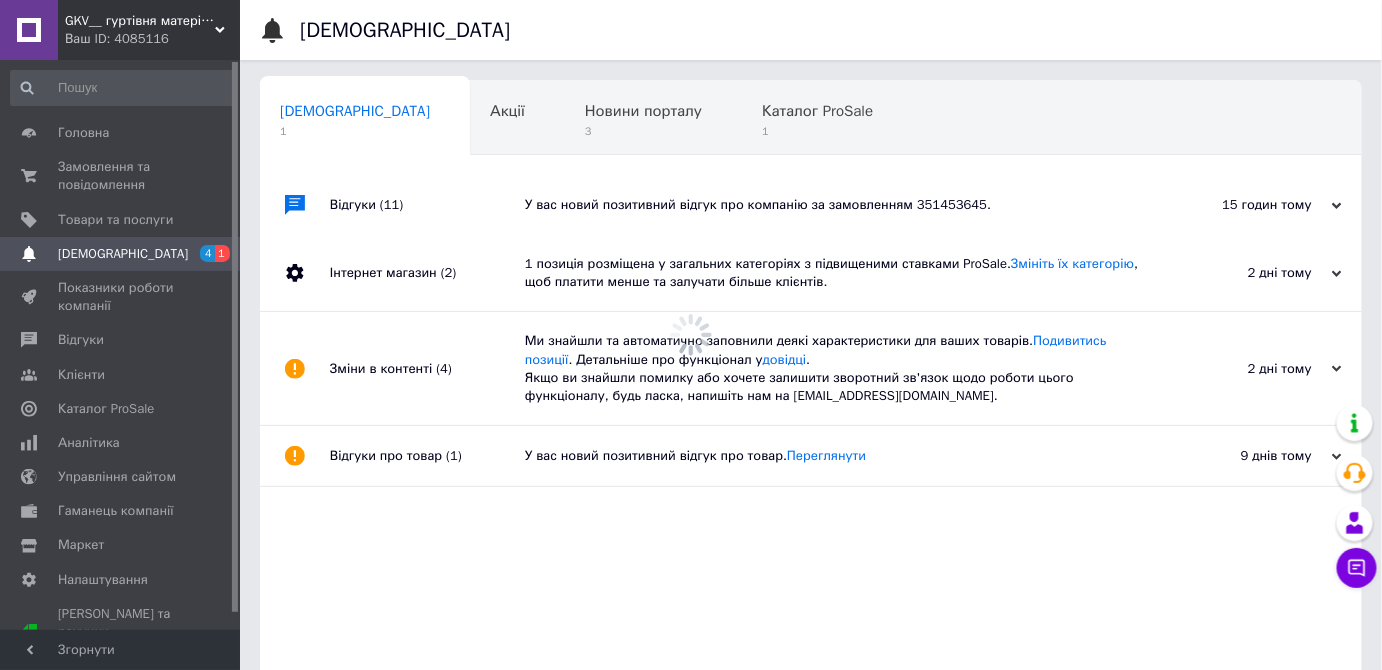 click on "Відгуки   (11)" at bounding box center [427, 205] 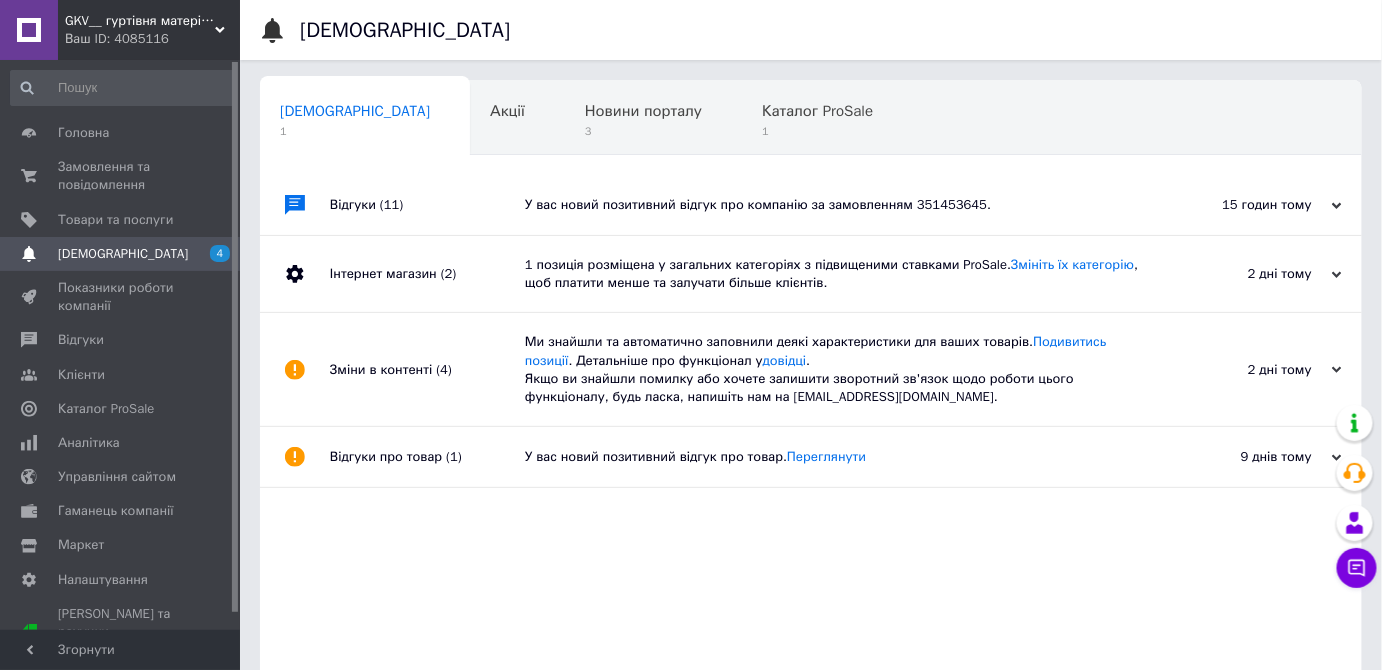 click on "Відгуки   (11)" at bounding box center [427, 205] 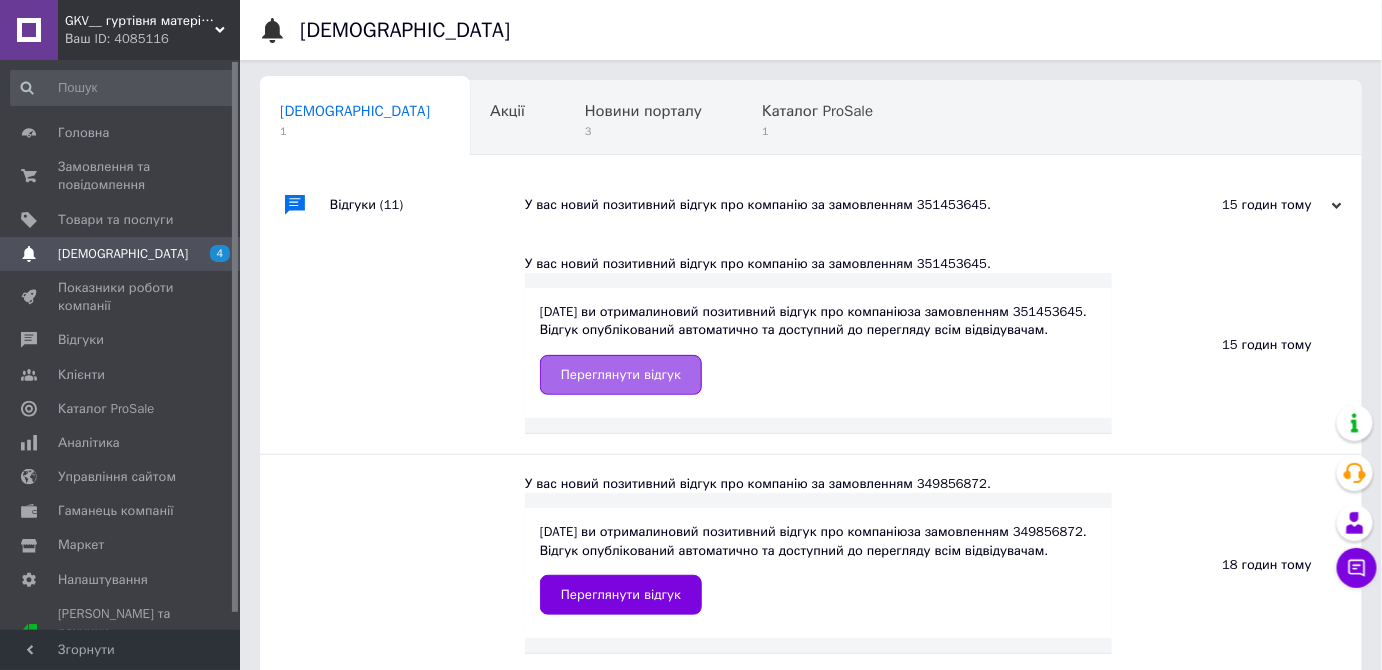click on "Переглянути відгук" at bounding box center (621, 375) 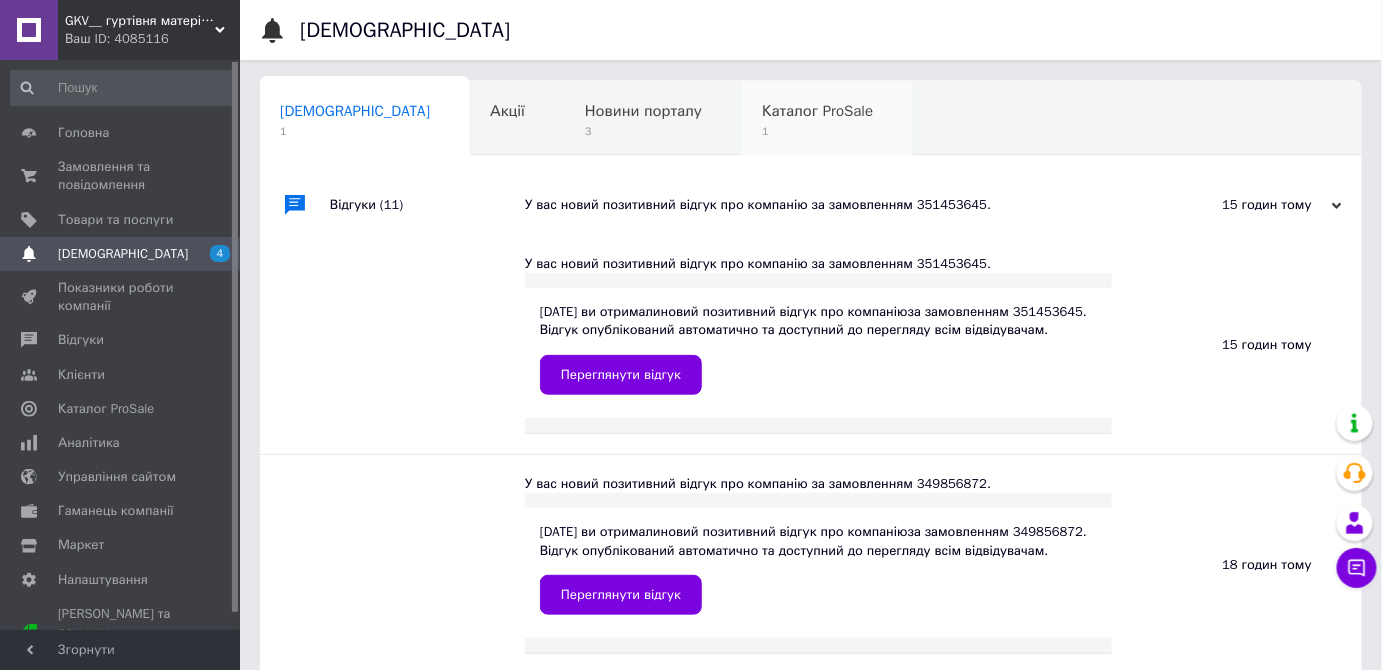 click on "Каталог ProSale 1" at bounding box center [827, 119] 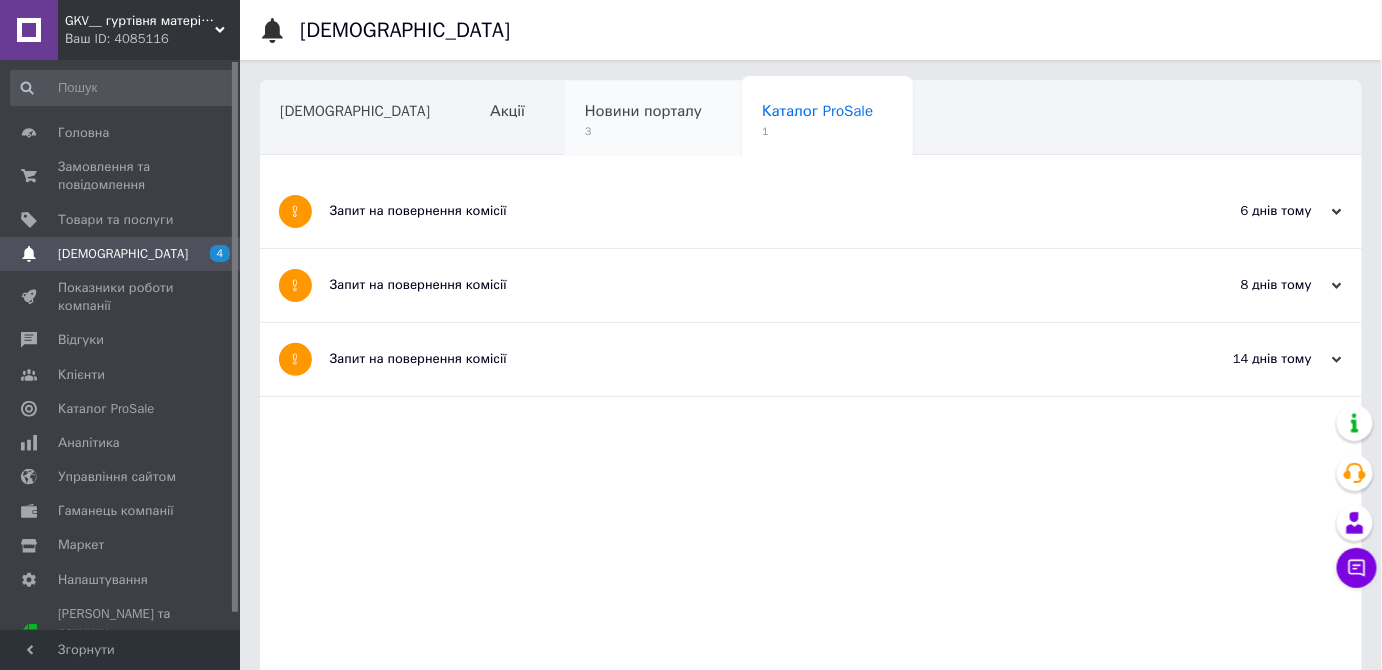 click on "Новини порталу" at bounding box center (643, 111) 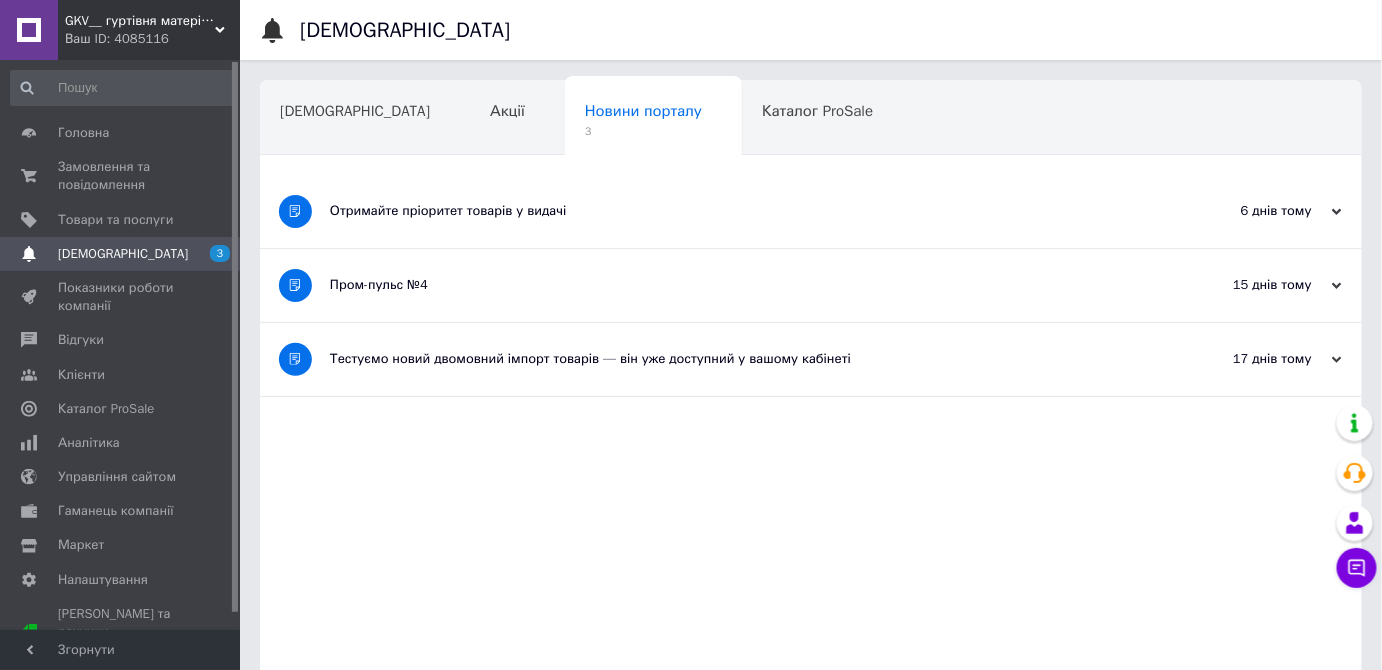 click on "[DEMOGRAPHIC_DATA]" at bounding box center [123, 254] 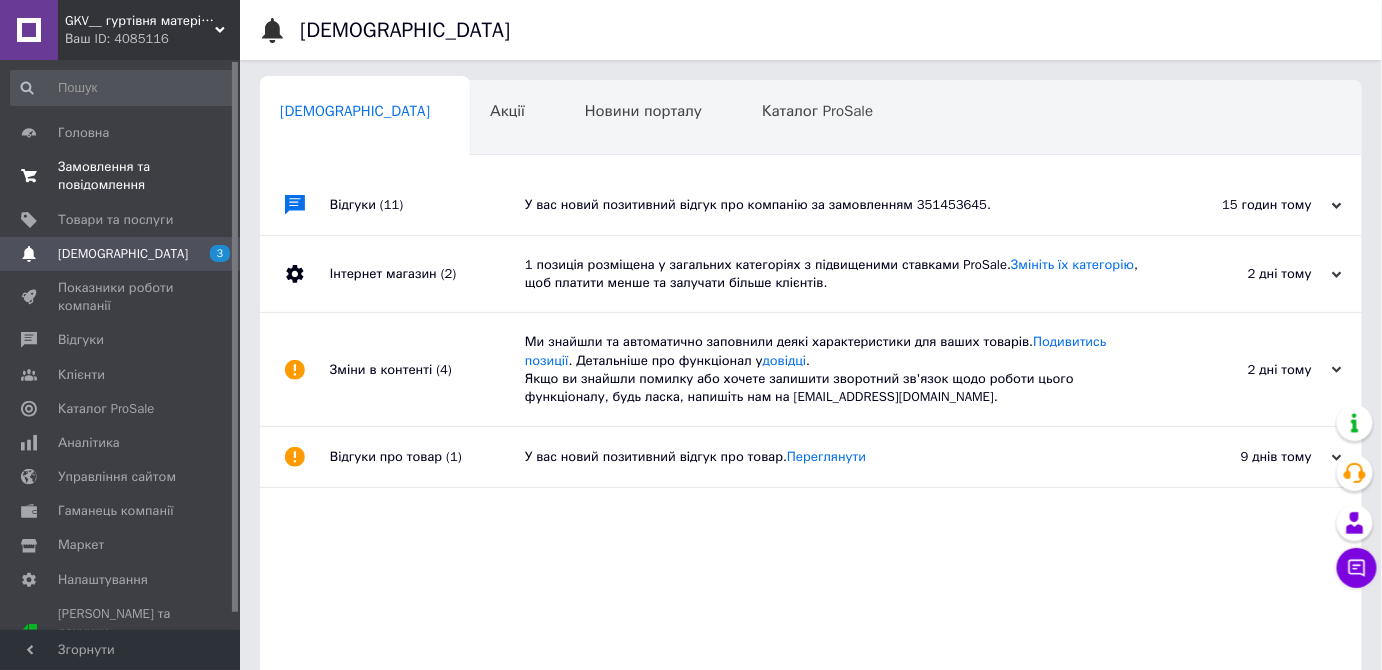 click on "Замовлення та повідомлення" at bounding box center [121, 176] 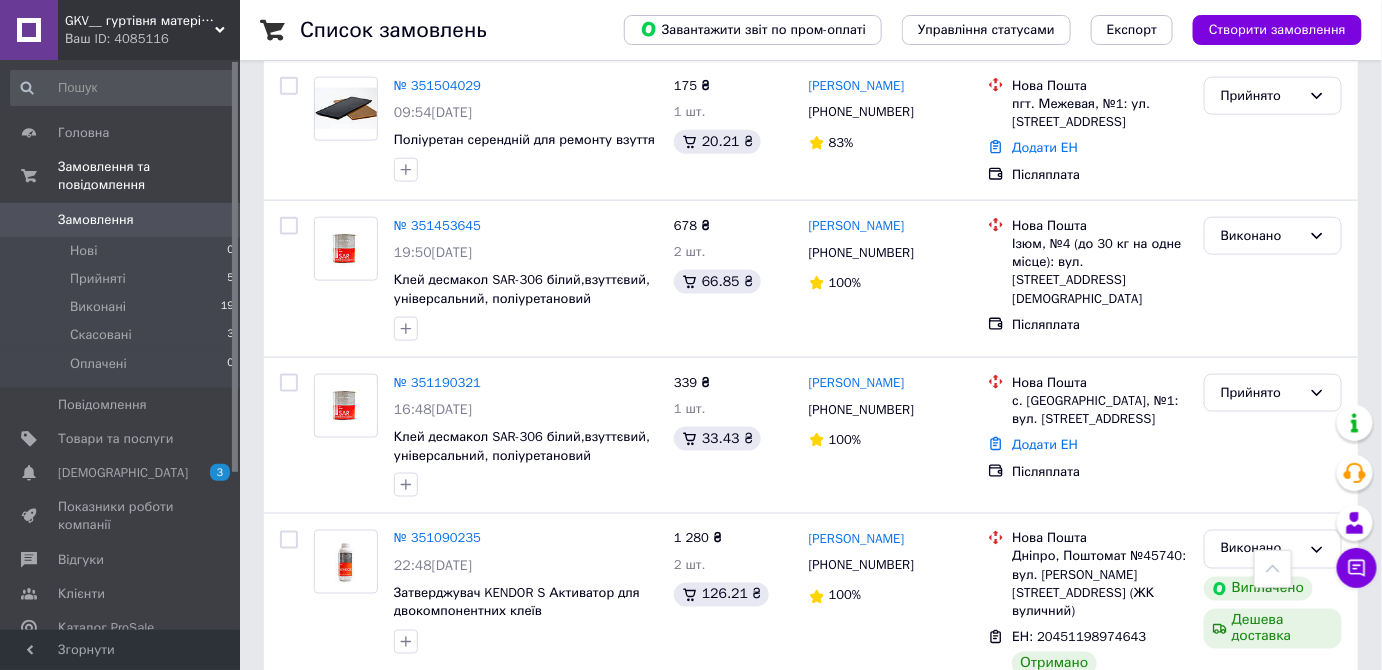 scroll, scrollTop: 818, scrollLeft: 0, axis: vertical 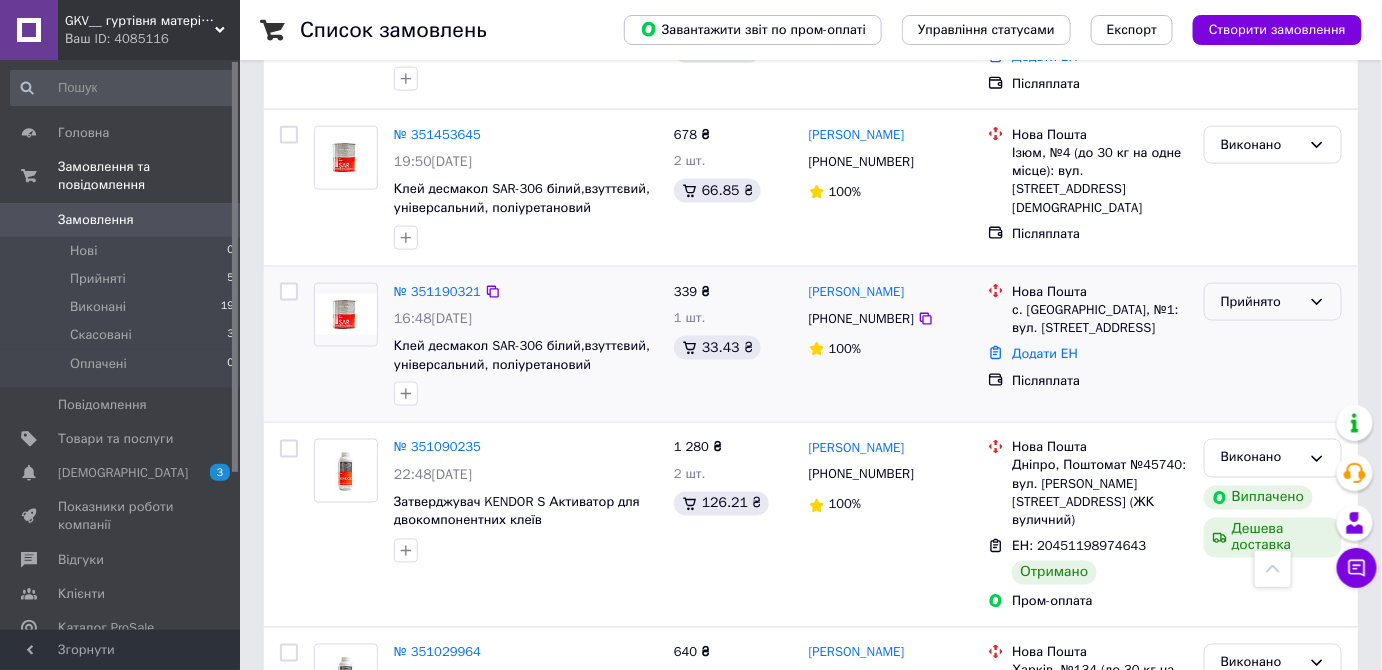 click on "Прийнято" at bounding box center [1261, 302] 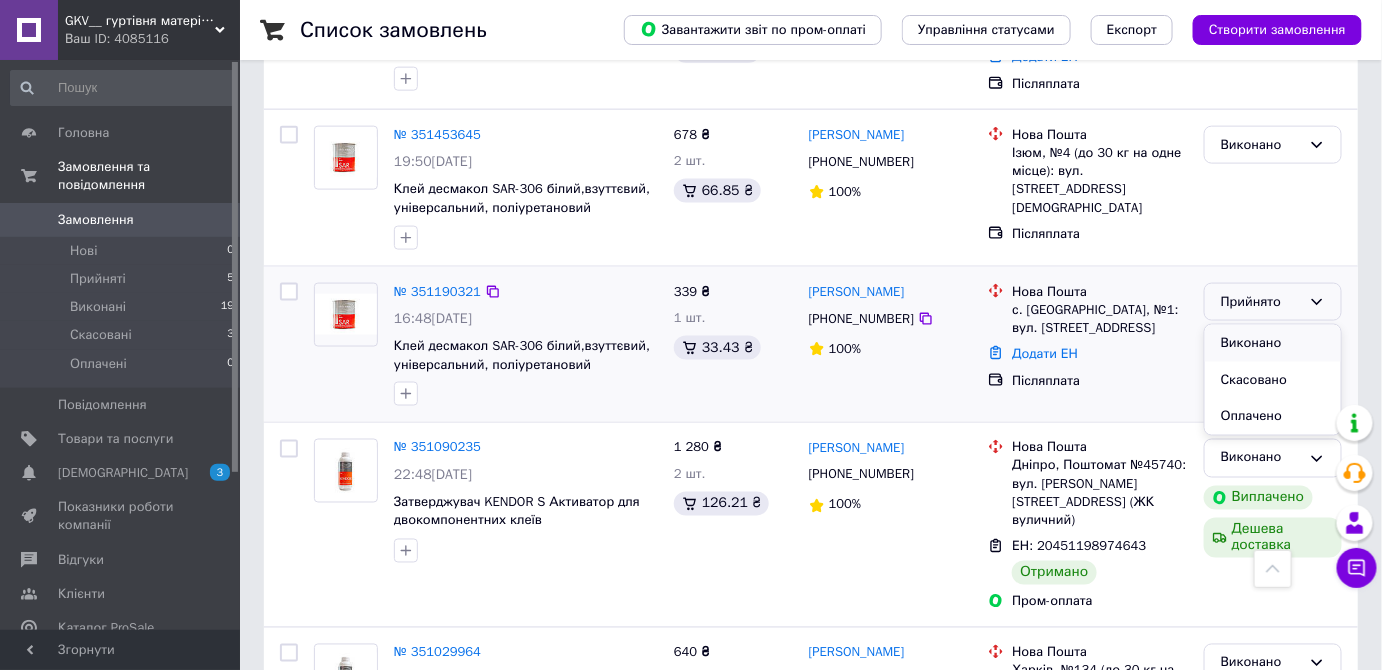 click on "Виконано" at bounding box center [1273, 343] 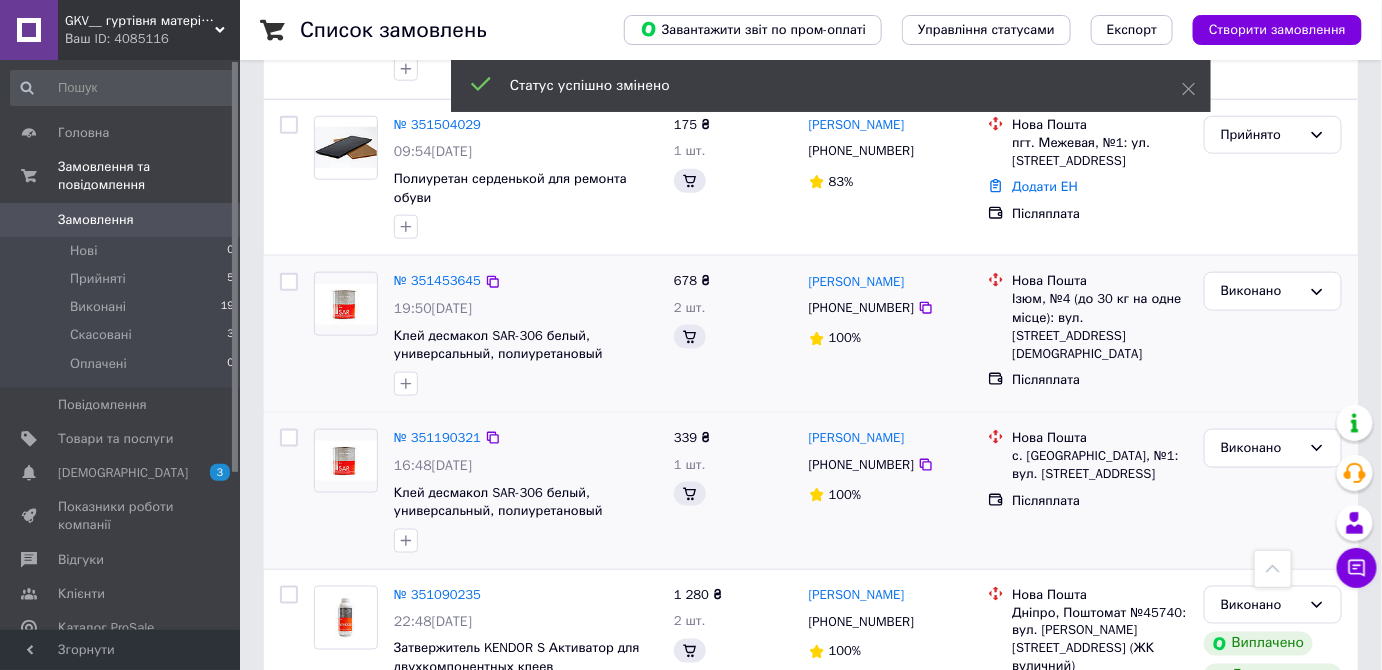 scroll, scrollTop: 636, scrollLeft: 0, axis: vertical 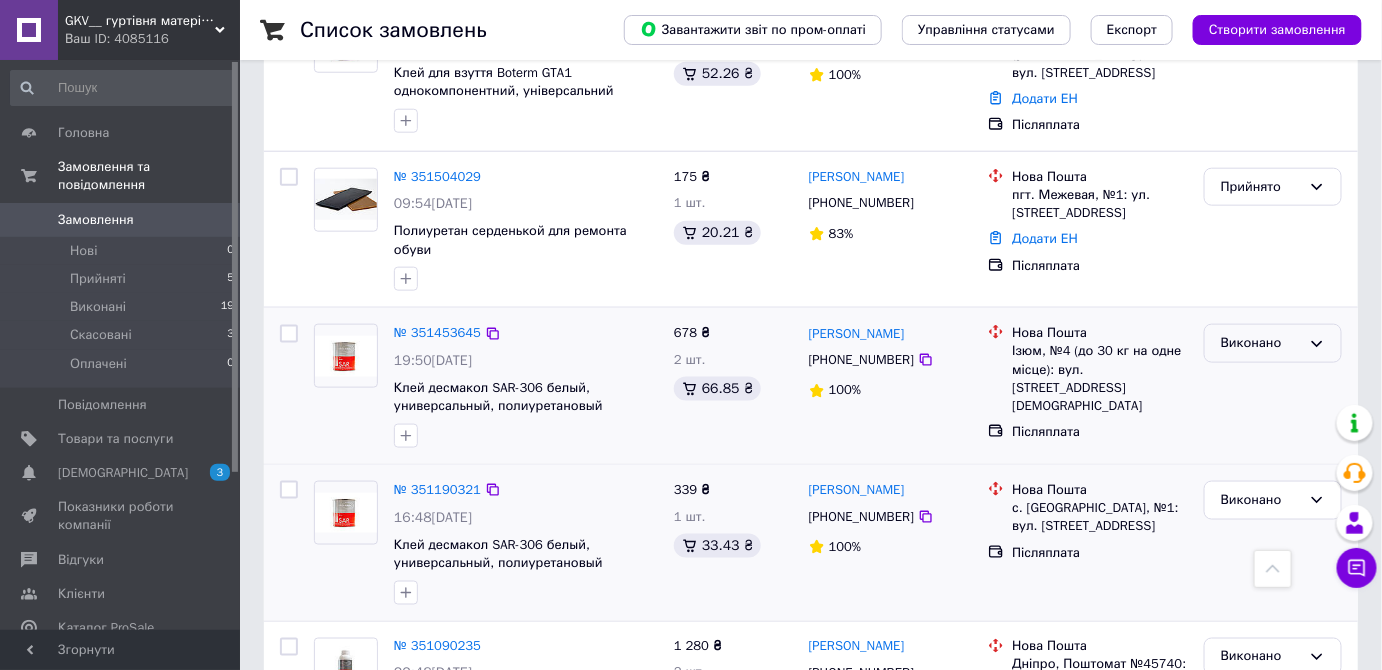 click on "Виконано" at bounding box center [1261, 343] 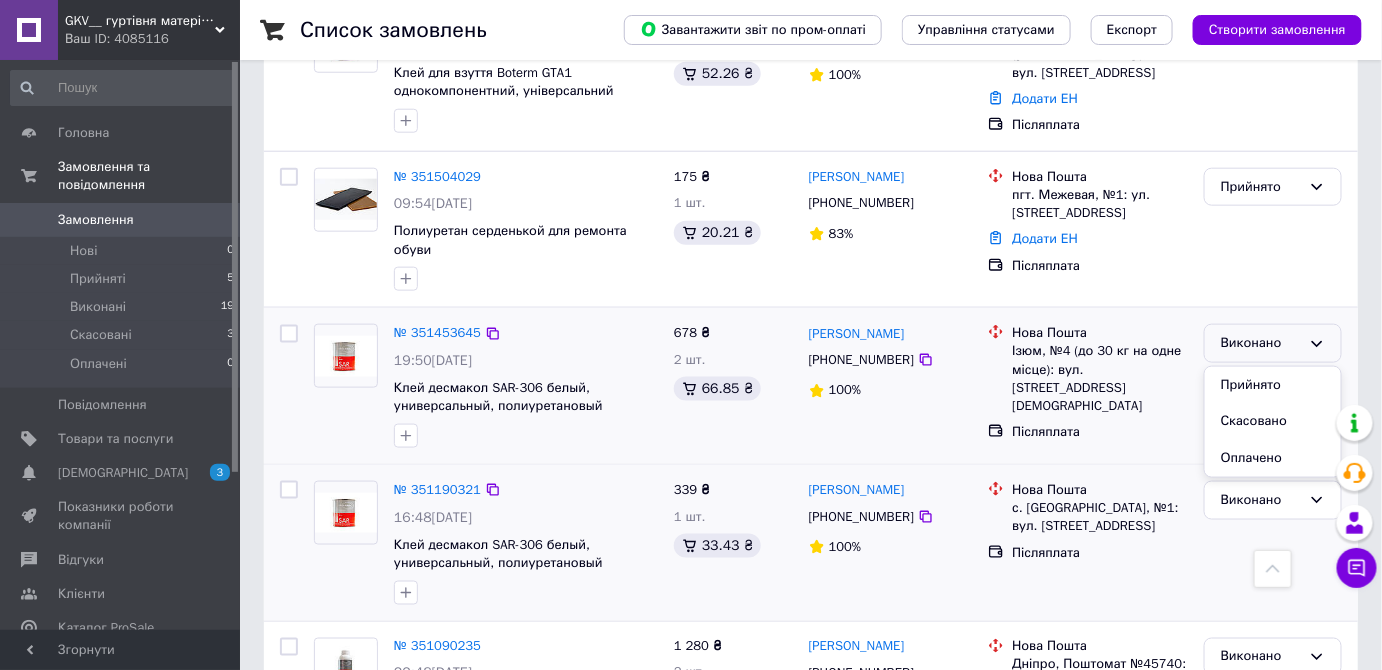 click on "Олег Булавин +380990501894 100%" at bounding box center (891, 386) 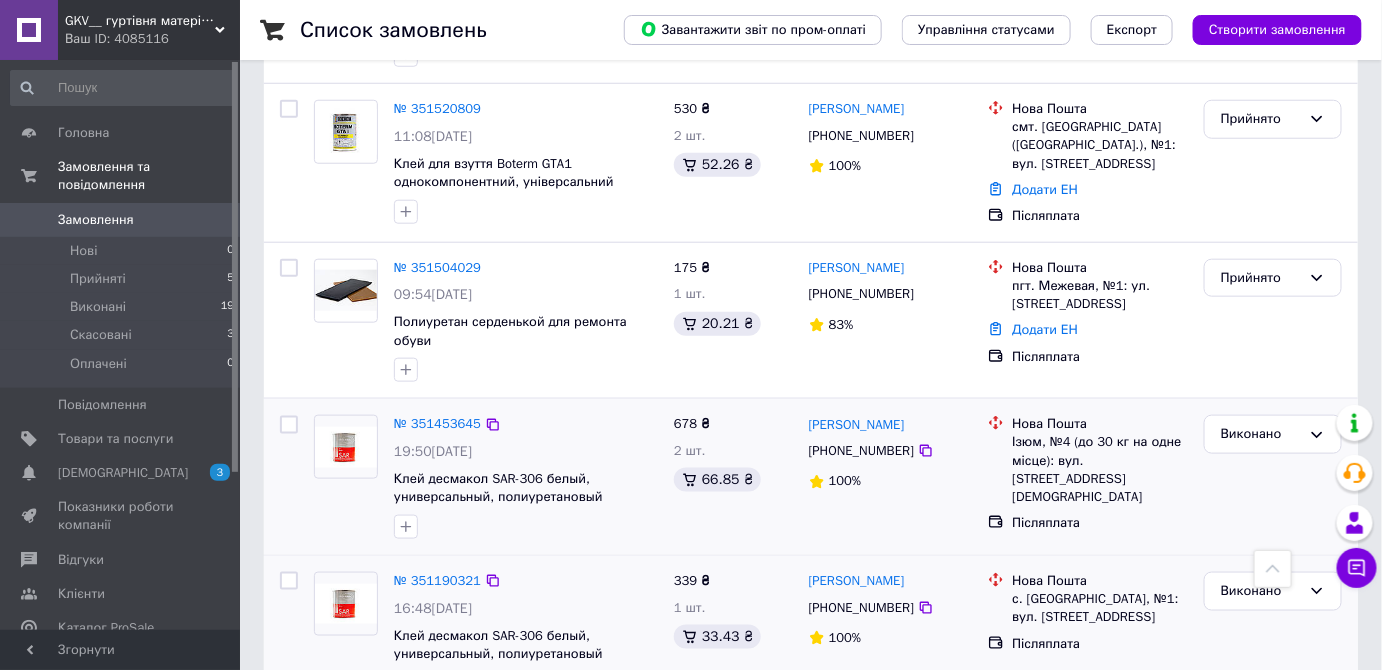 scroll, scrollTop: 454, scrollLeft: 0, axis: vertical 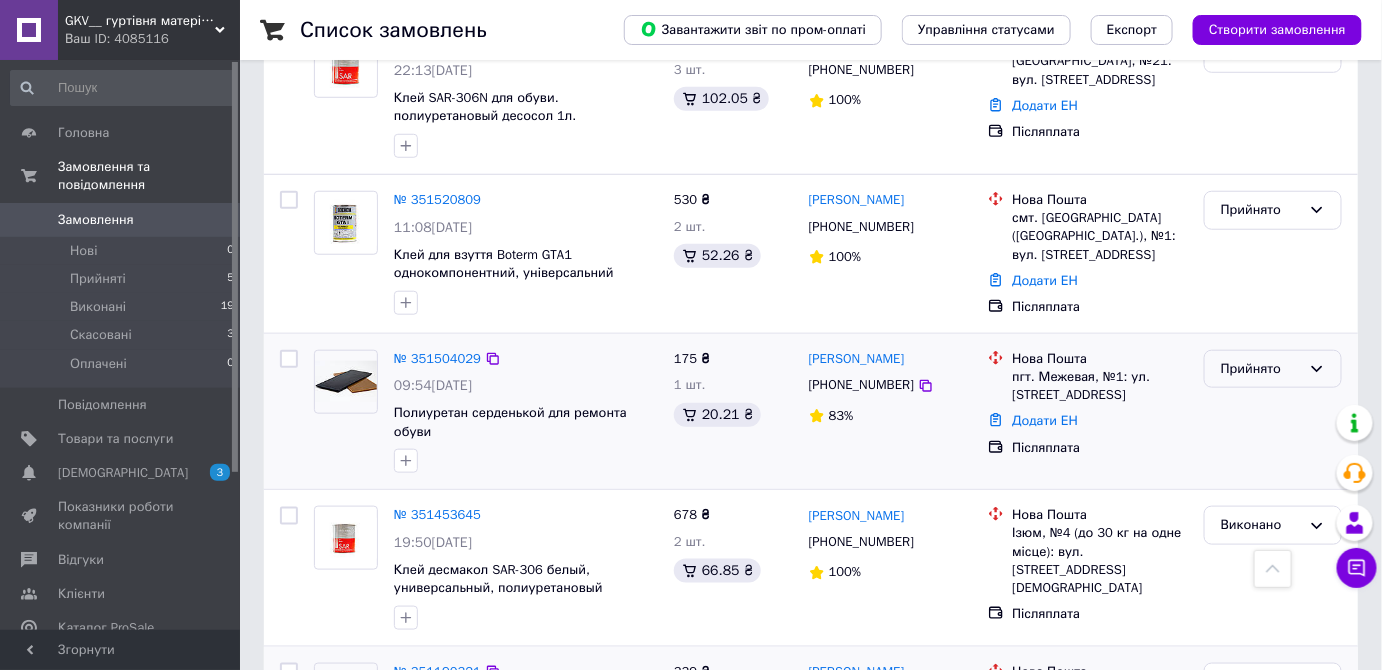 click on "Прийнято" at bounding box center (1261, 369) 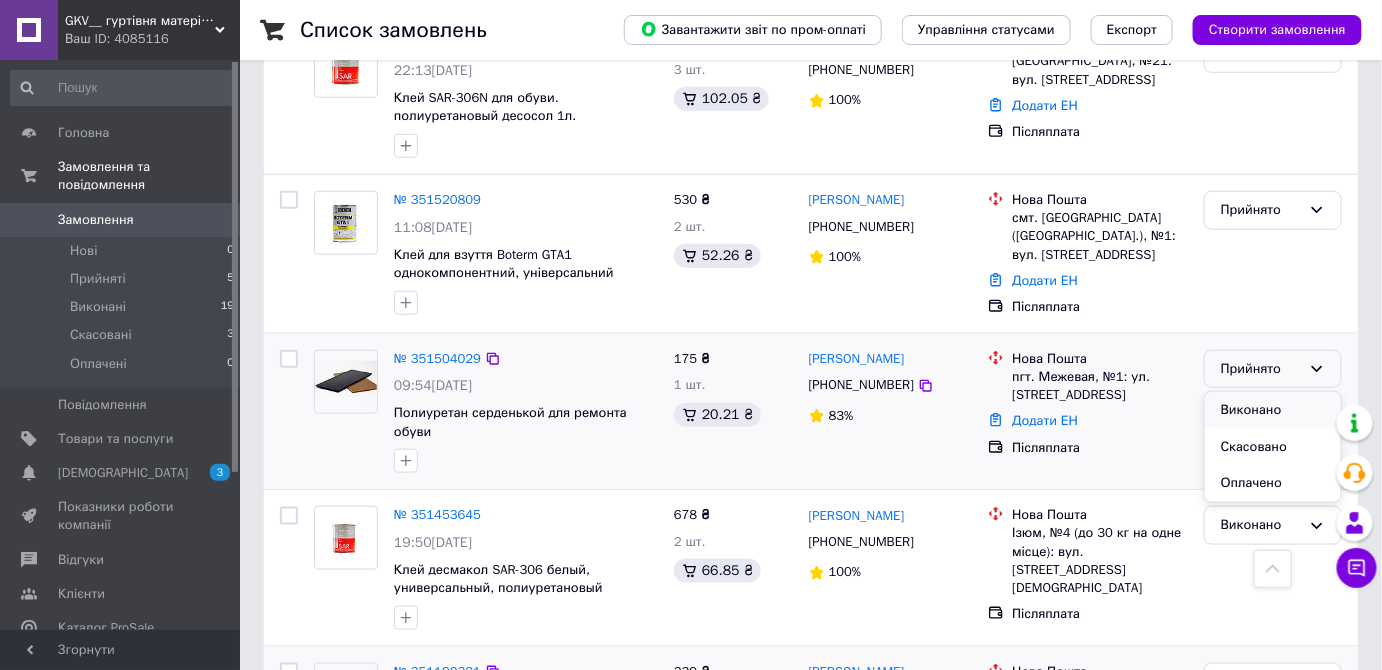 click on "Виконано" at bounding box center [1273, 410] 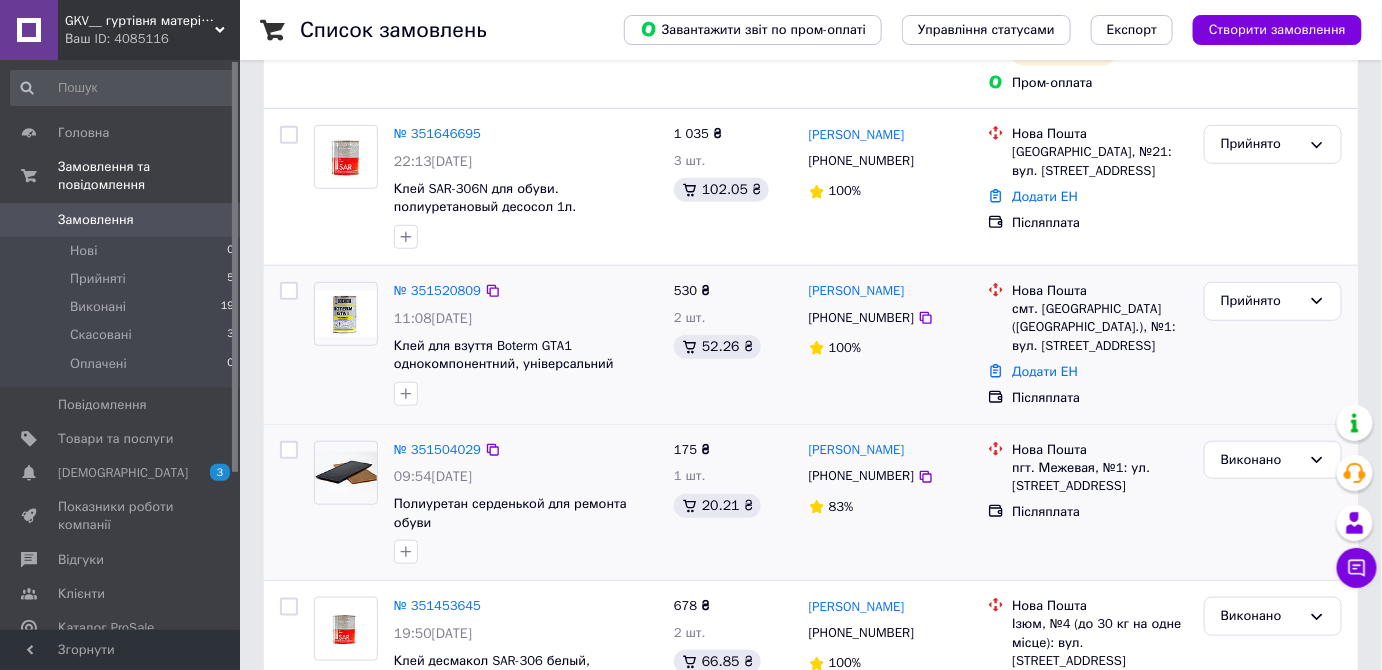 scroll, scrollTop: 272, scrollLeft: 0, axis: vertical 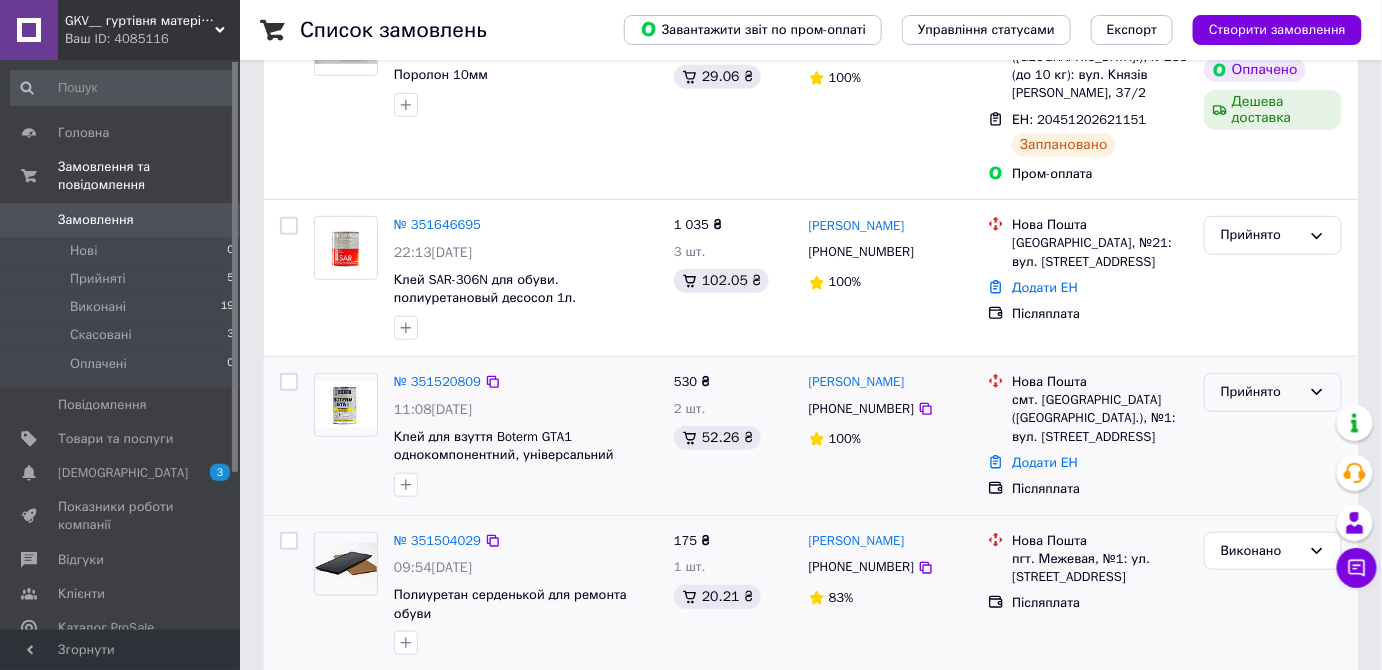 click on "Прийнято" at bounding box center (1261, 392) 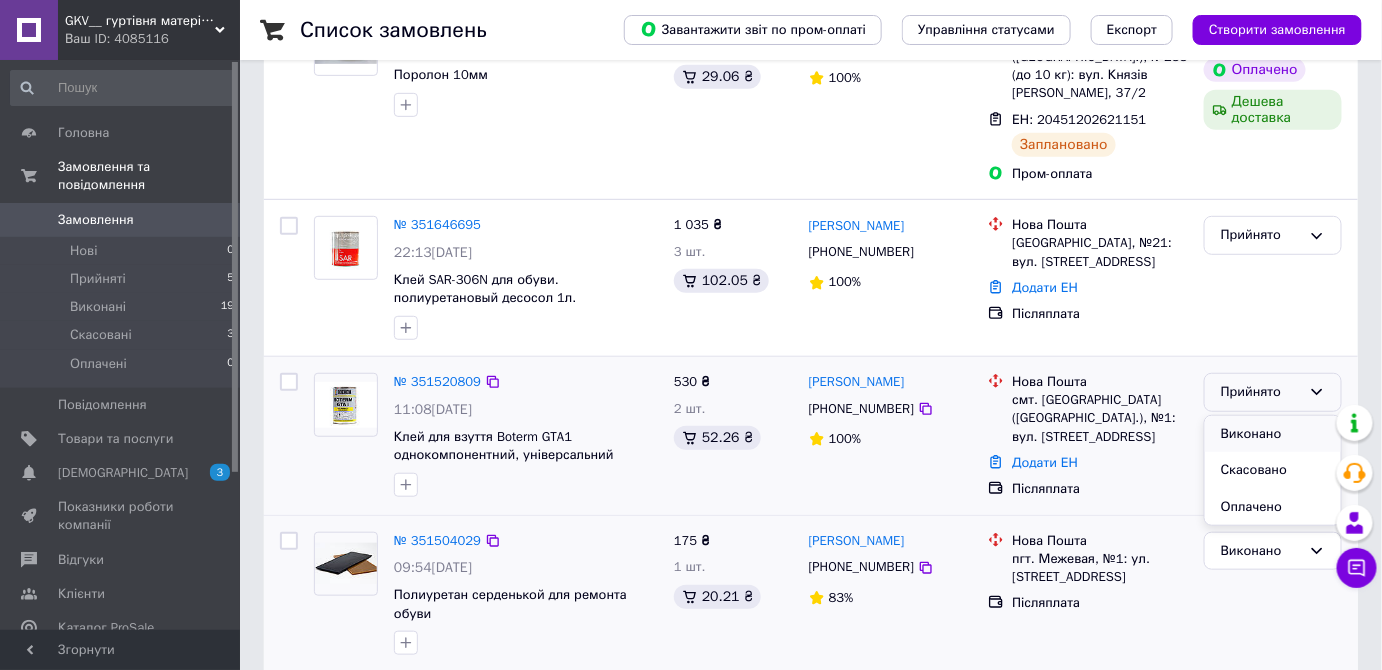 click on "Виконано" at bounding box center [1273, 434] 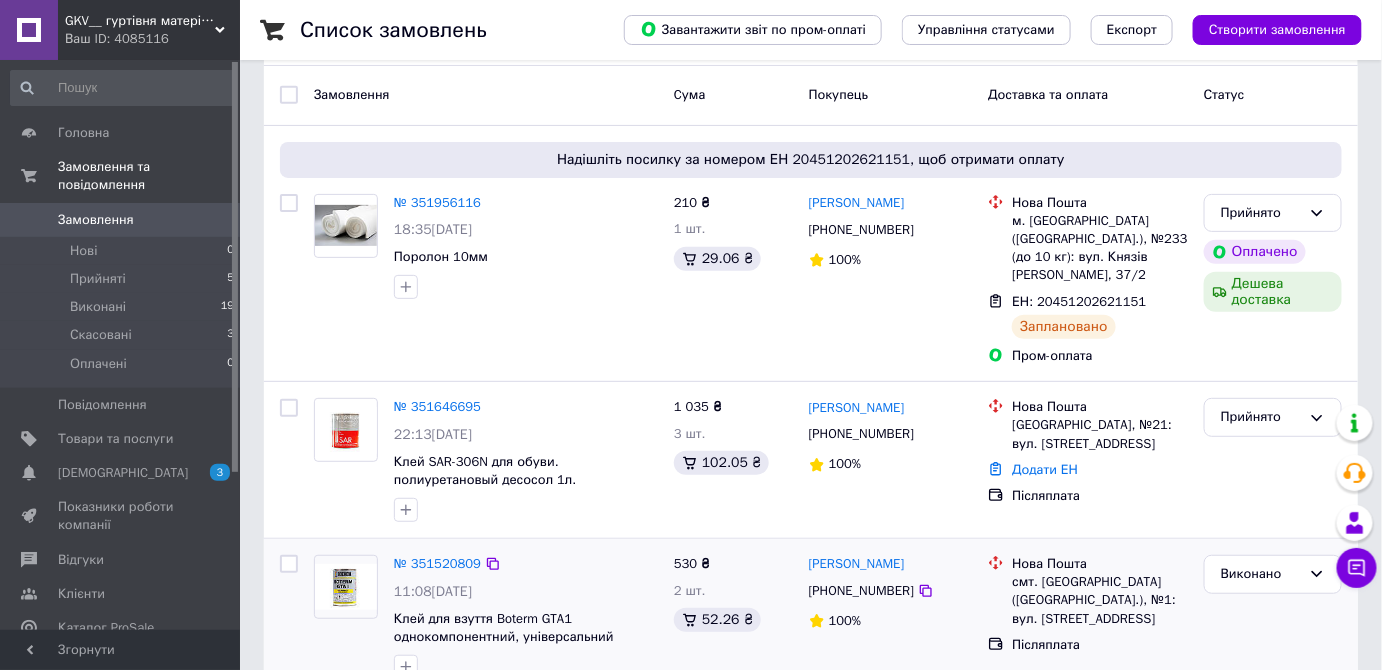 scroll, scrollTop: 181, scrollLeft: 0, axis: vertical 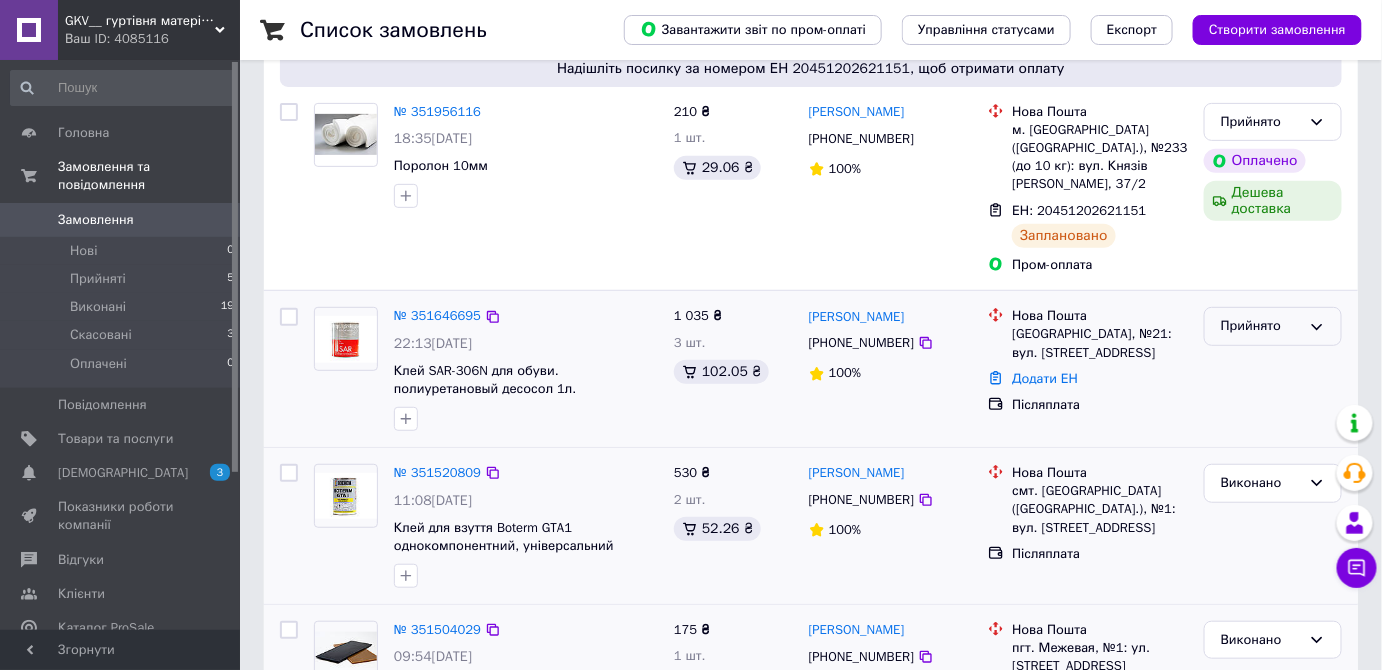 click on "Прийнято" at bounding box center [1261, 326] 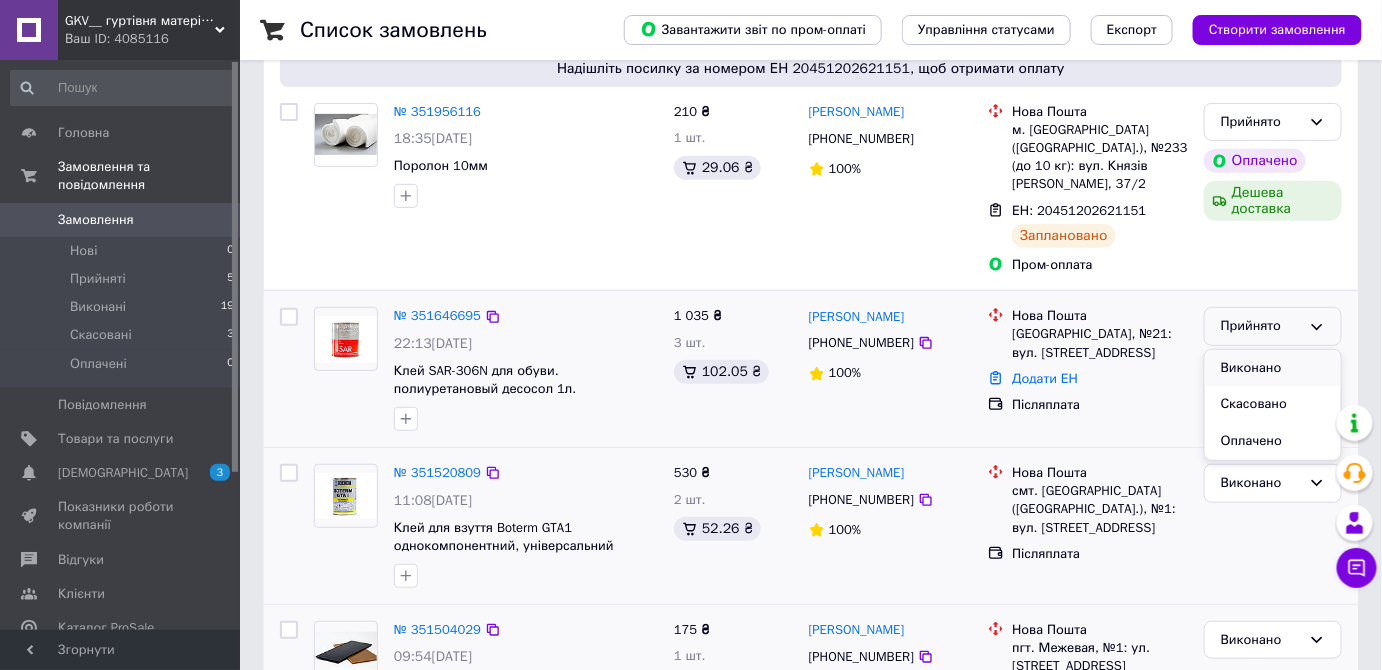 click on "Виконано" at bounding box center [1273, 368] 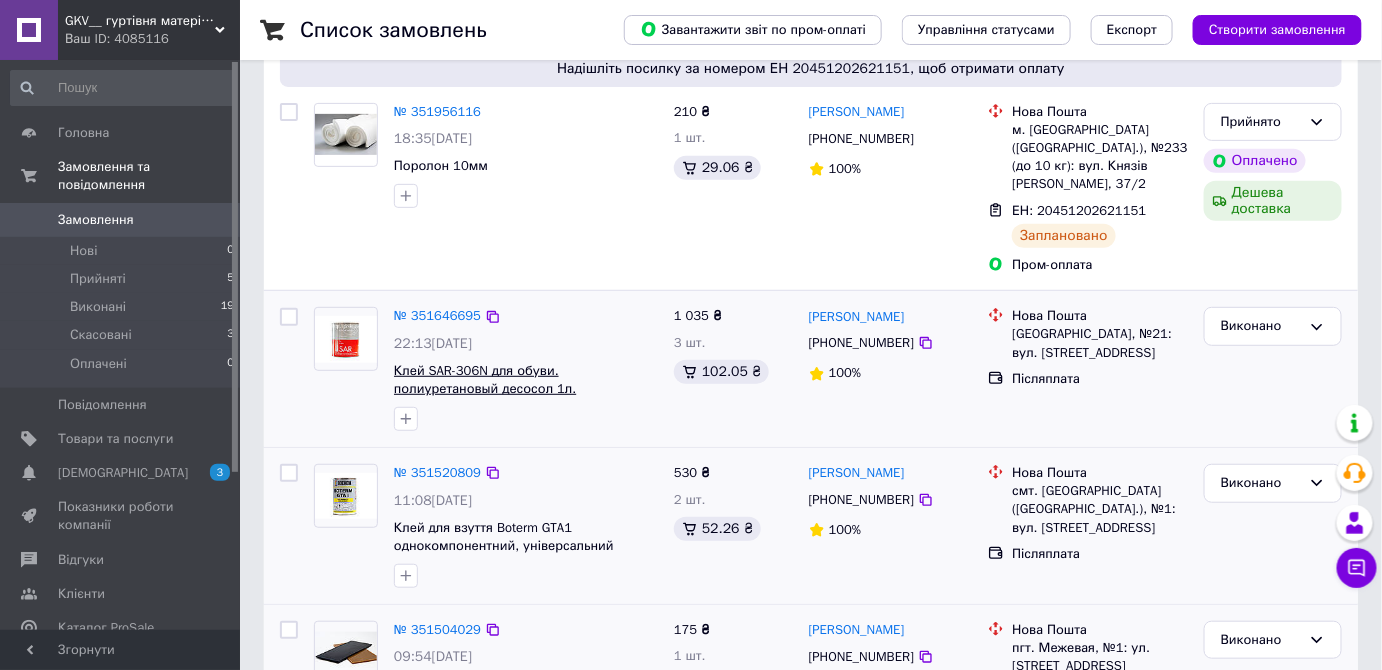click on "Клей SAR-306N для обуви. полиуретановый десосол 1л." at bounding box center (485, 380) 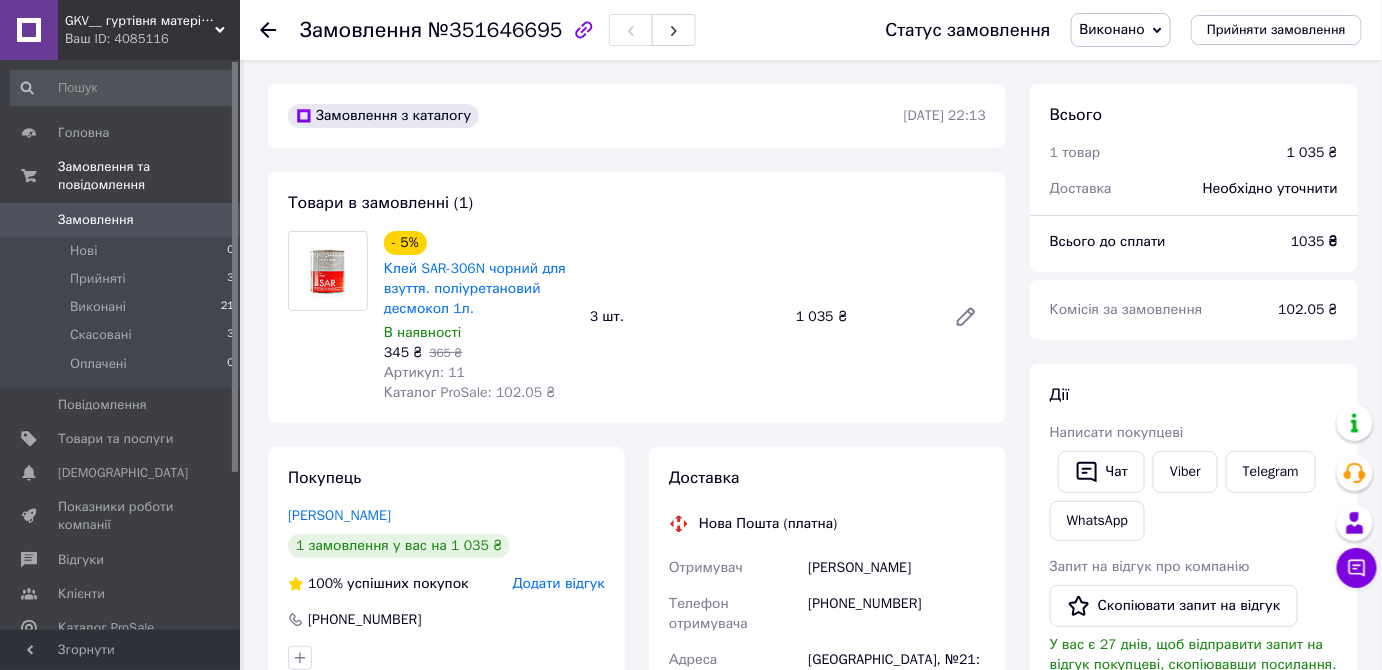 scroll, scrollTop: 181, scrollLeft: 0, axis: vertical 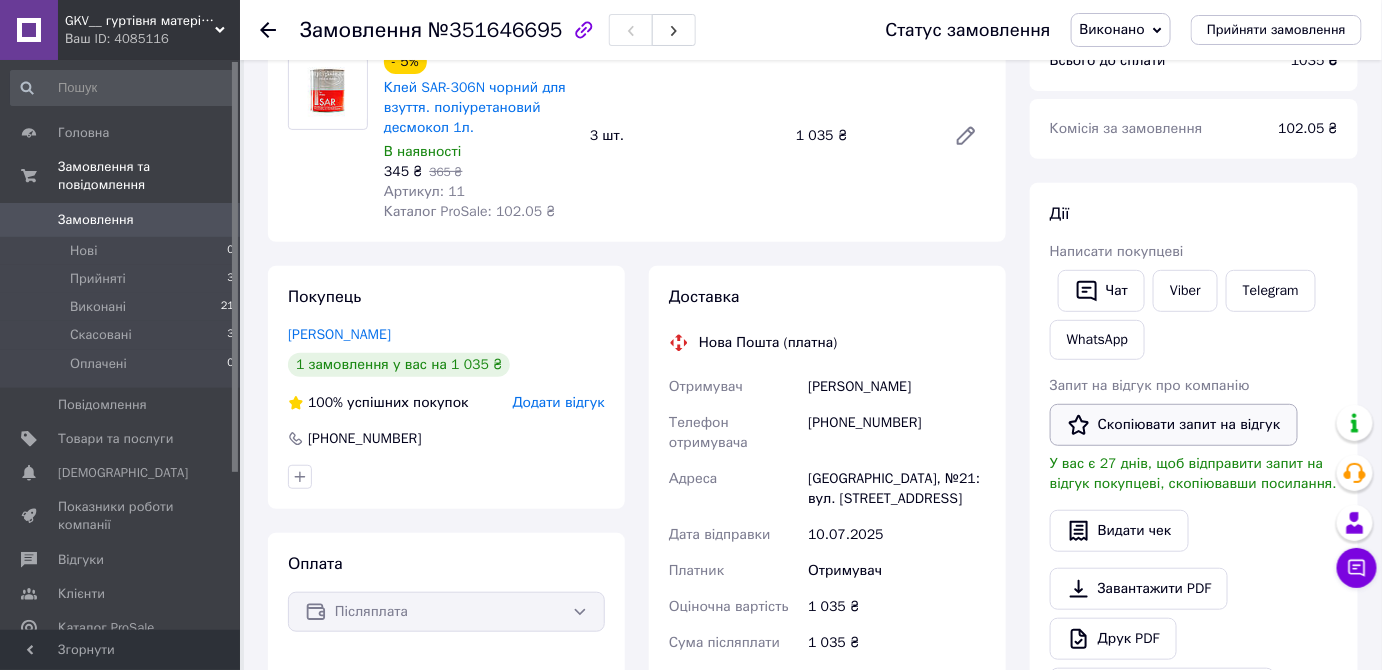 click on "Скопіювати запит на відгук" at bounding box center (1174, 425) 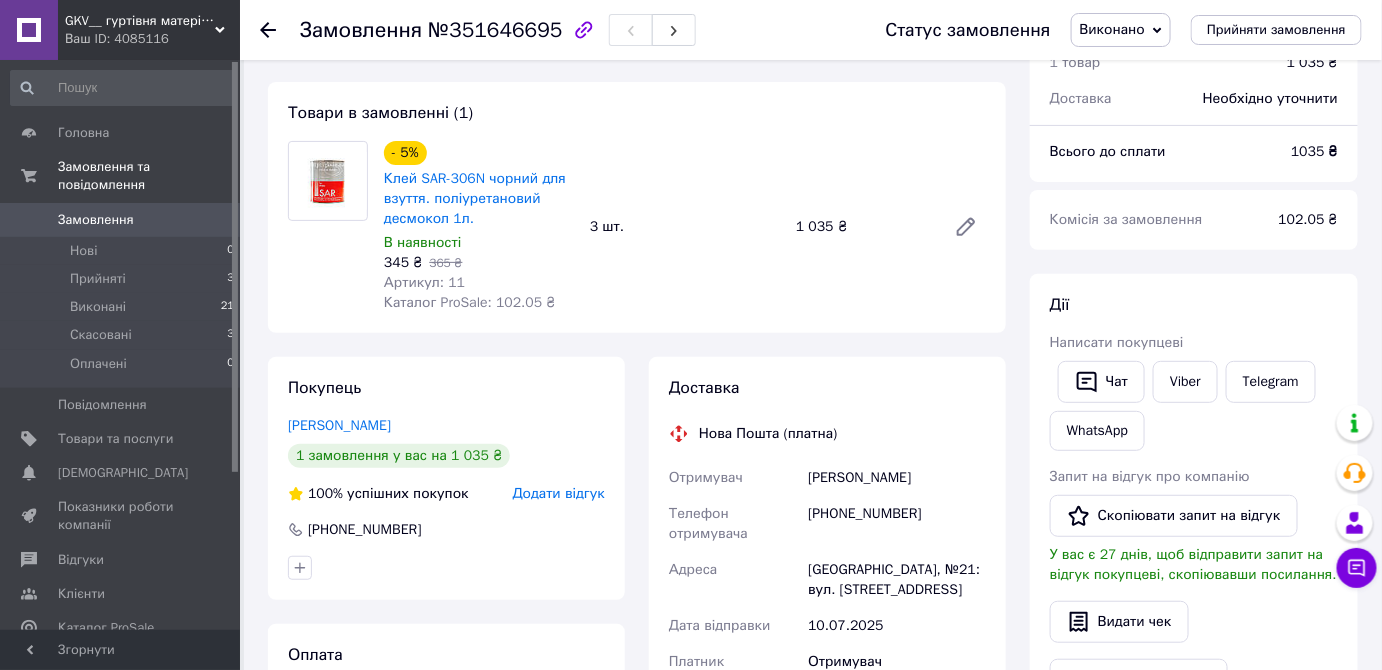 scroll, scrollTop: 0, scrollLeft: 0, axis: both 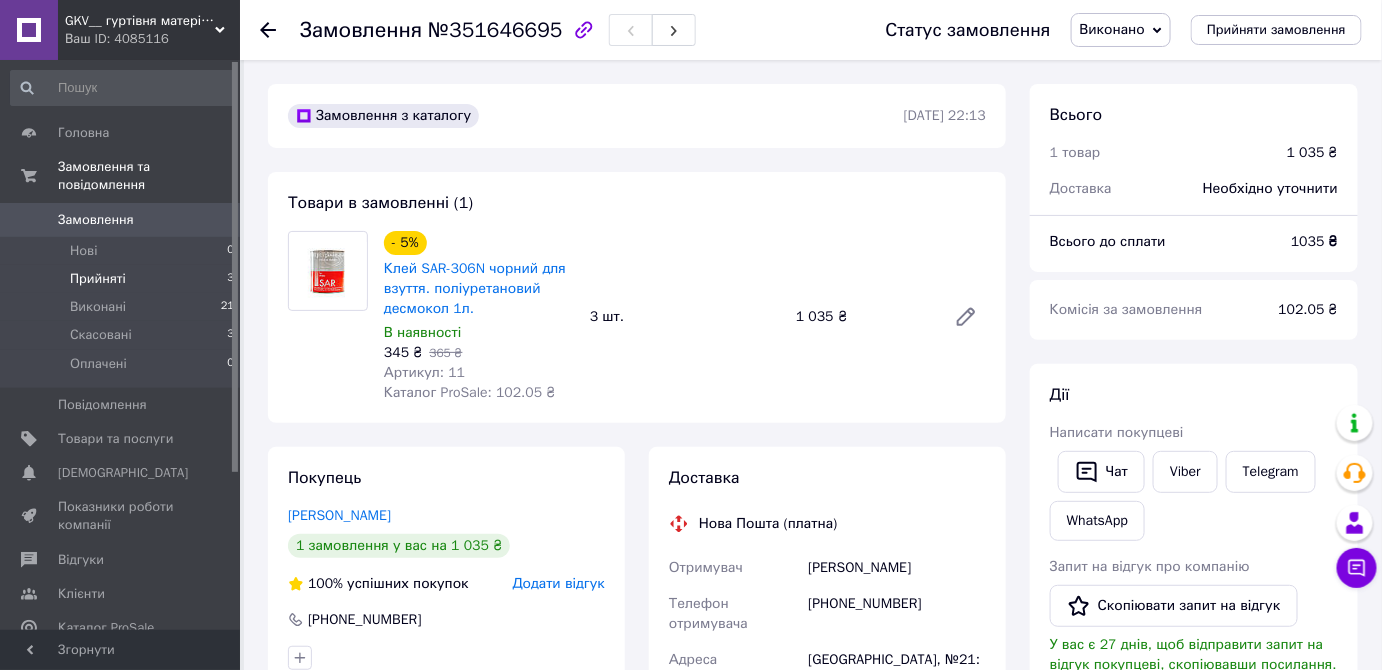 click on "Прийняті" at bounding box center [98, 279] 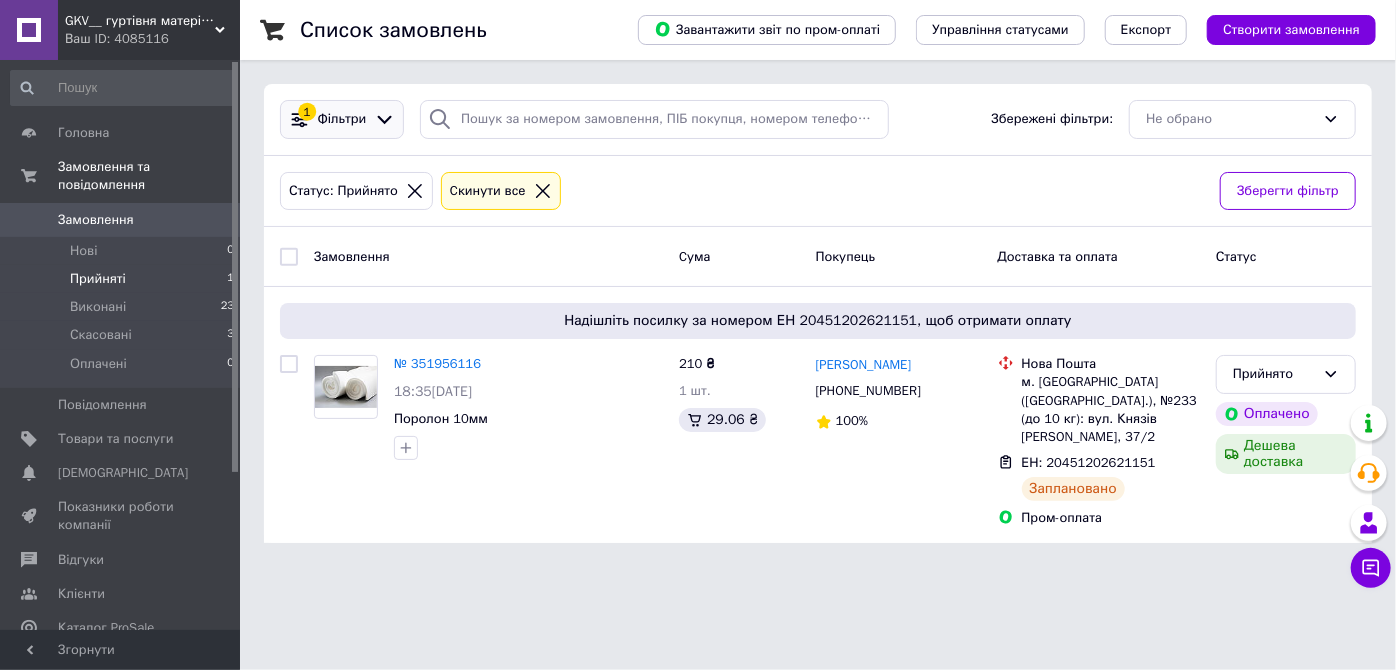 click on "Фільтри" at bounding box center (342, 119) 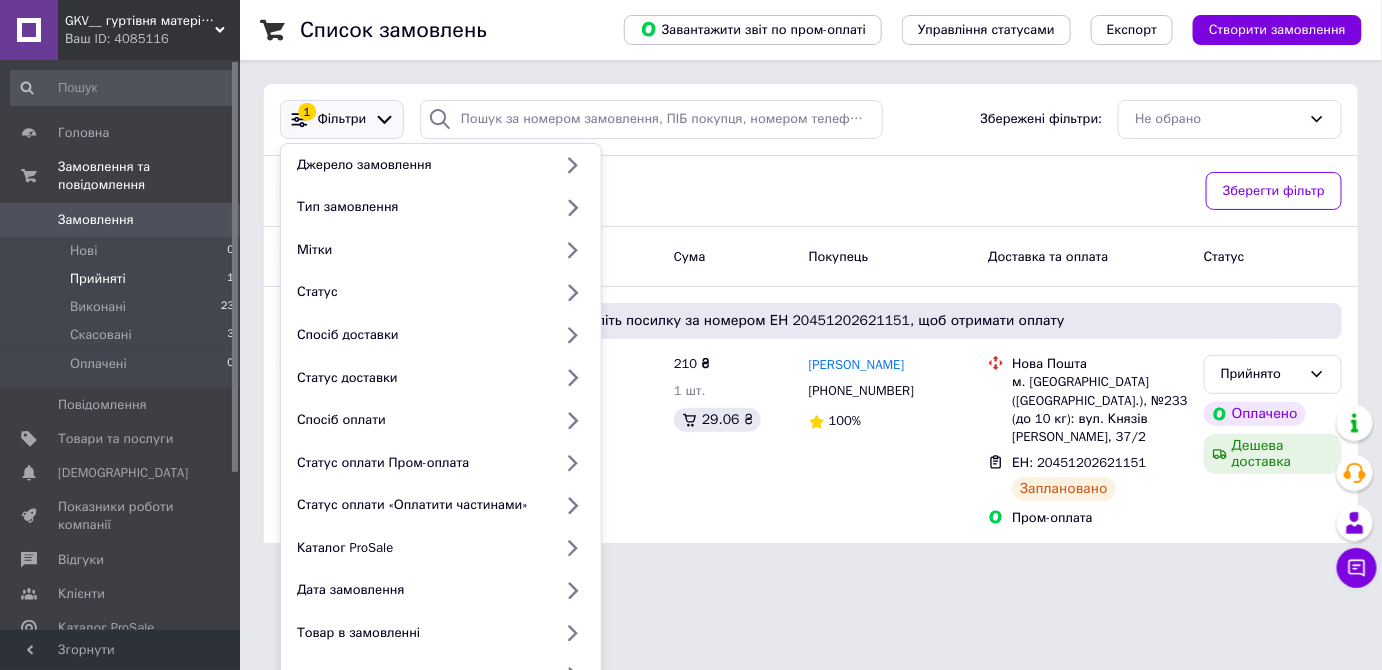 click on "1" at bounding box center (307, 112) 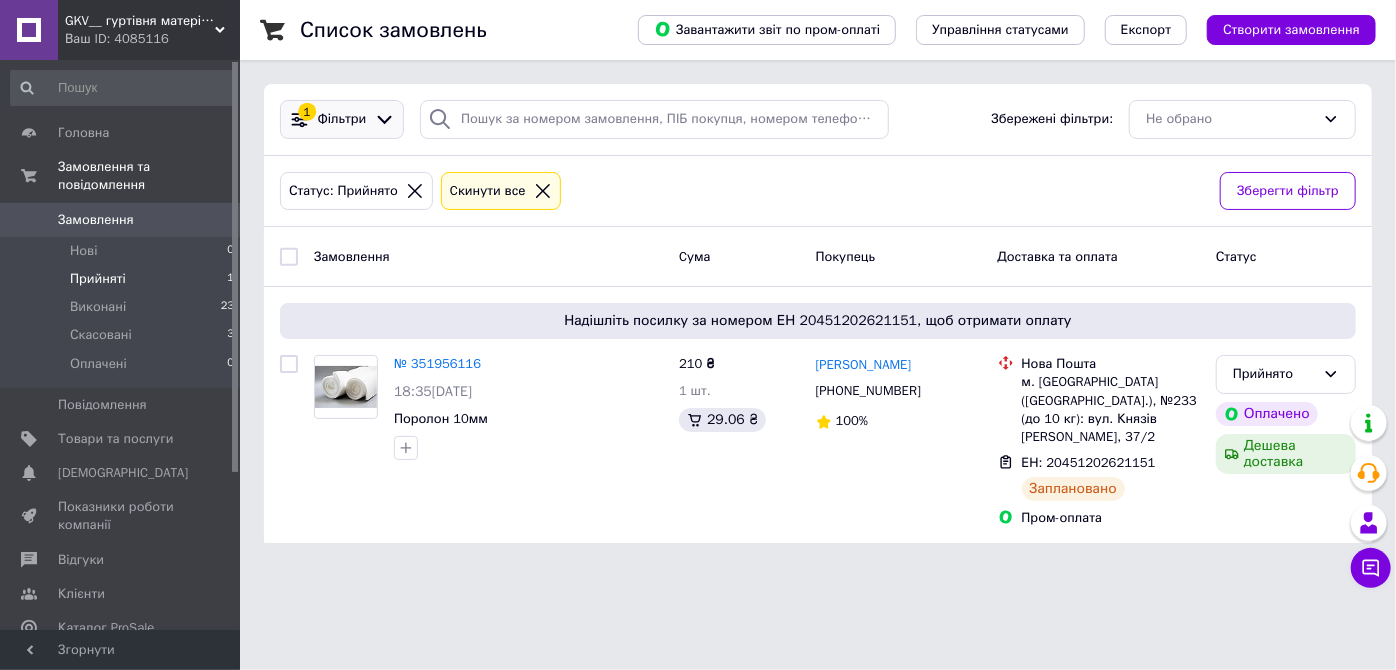 click on "1" at bounding box center (307, 112) 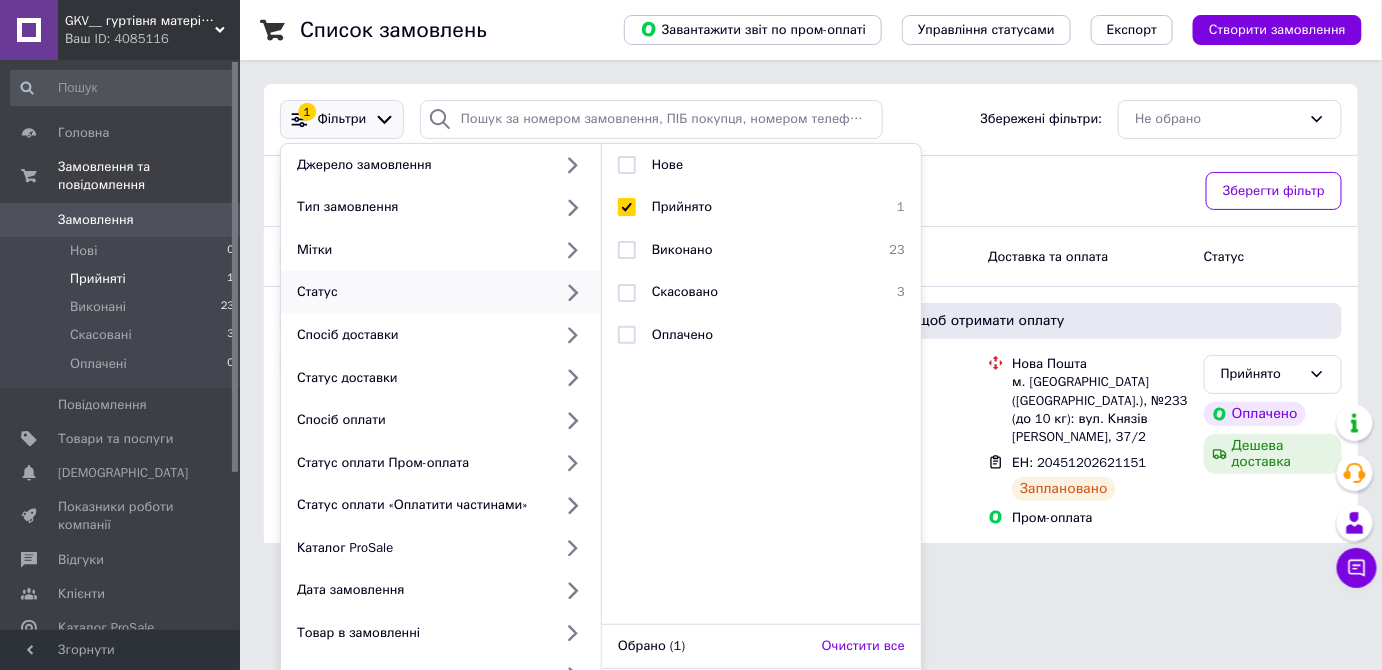 click on "Статус: Прийнято Cкинути все" at bounding box center [735, 191] 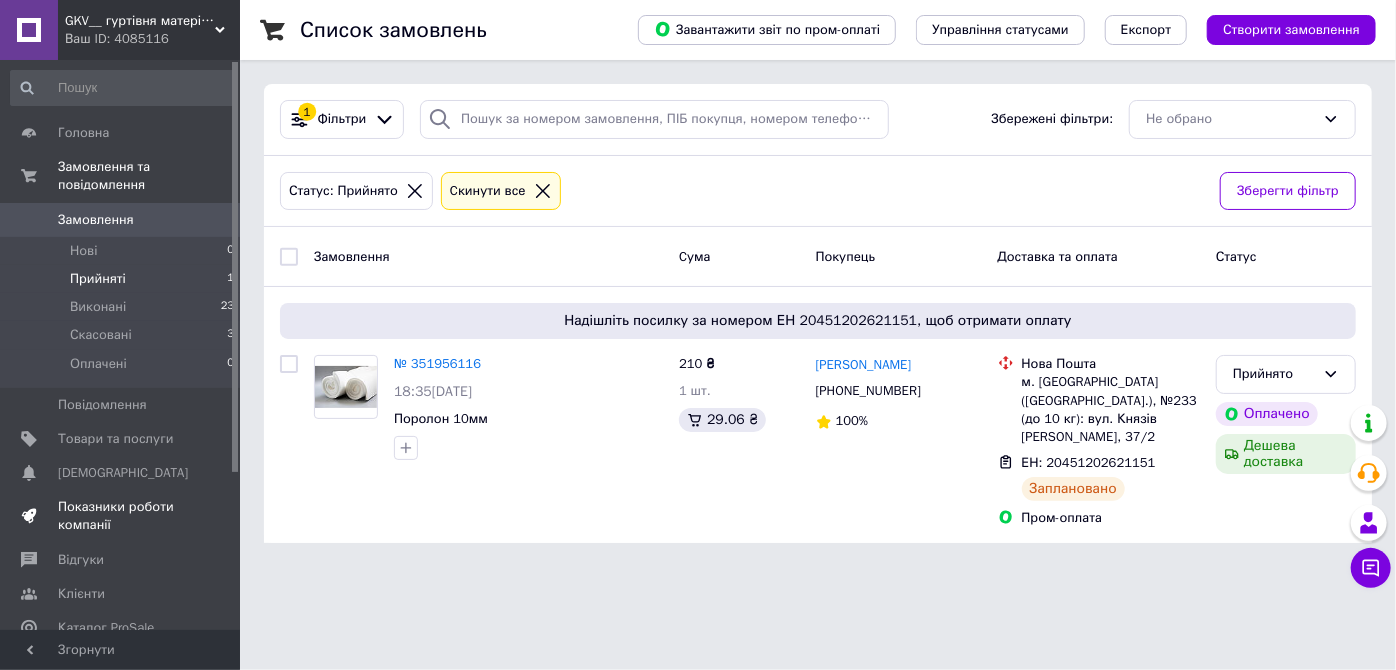 click on "Показники роботи компанії" at bounding box center (121, 516) 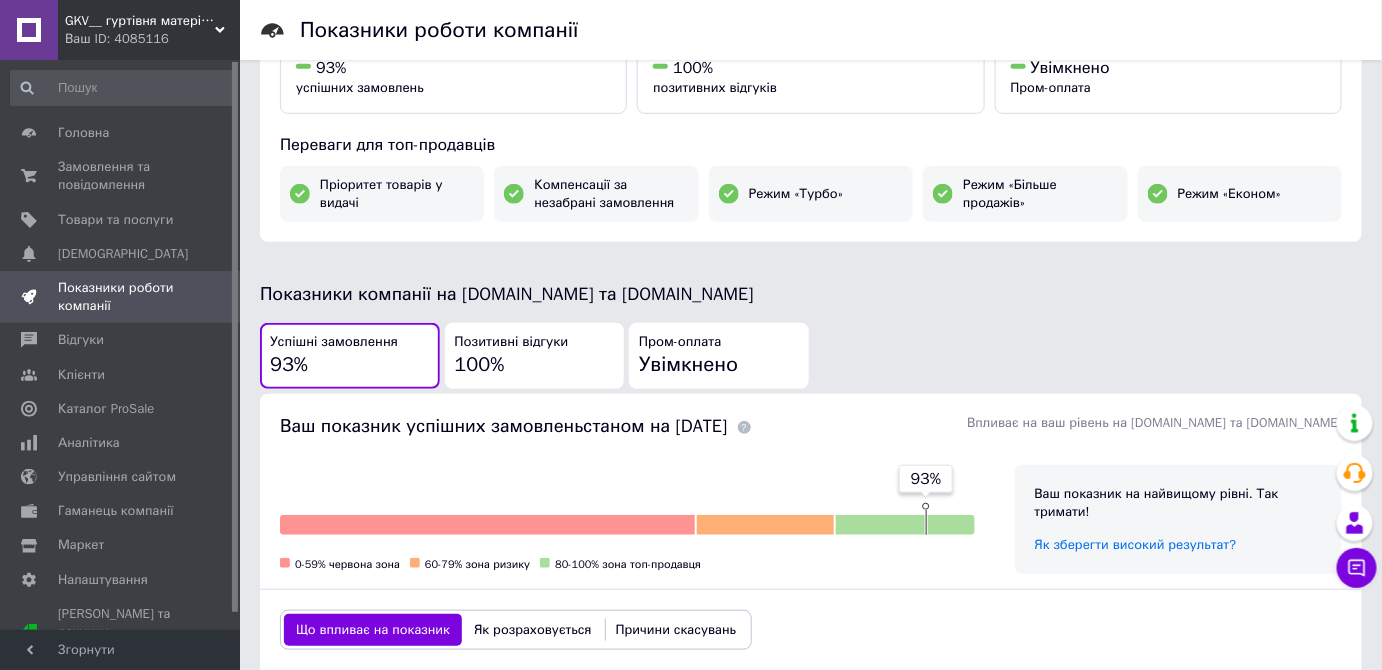 scroll, scrollTop: 545, scrollLeft: 0, axis: vertical 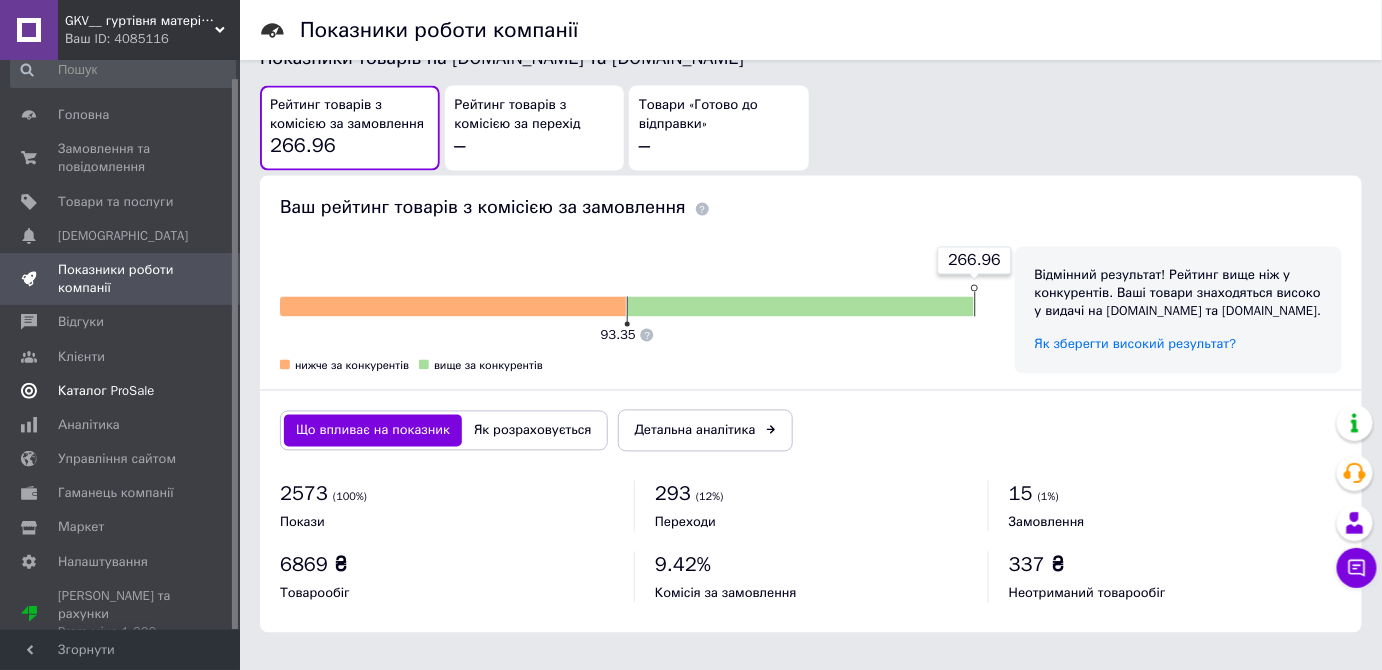 click on "Каталог ProSale" at bounding box center [106, 391] 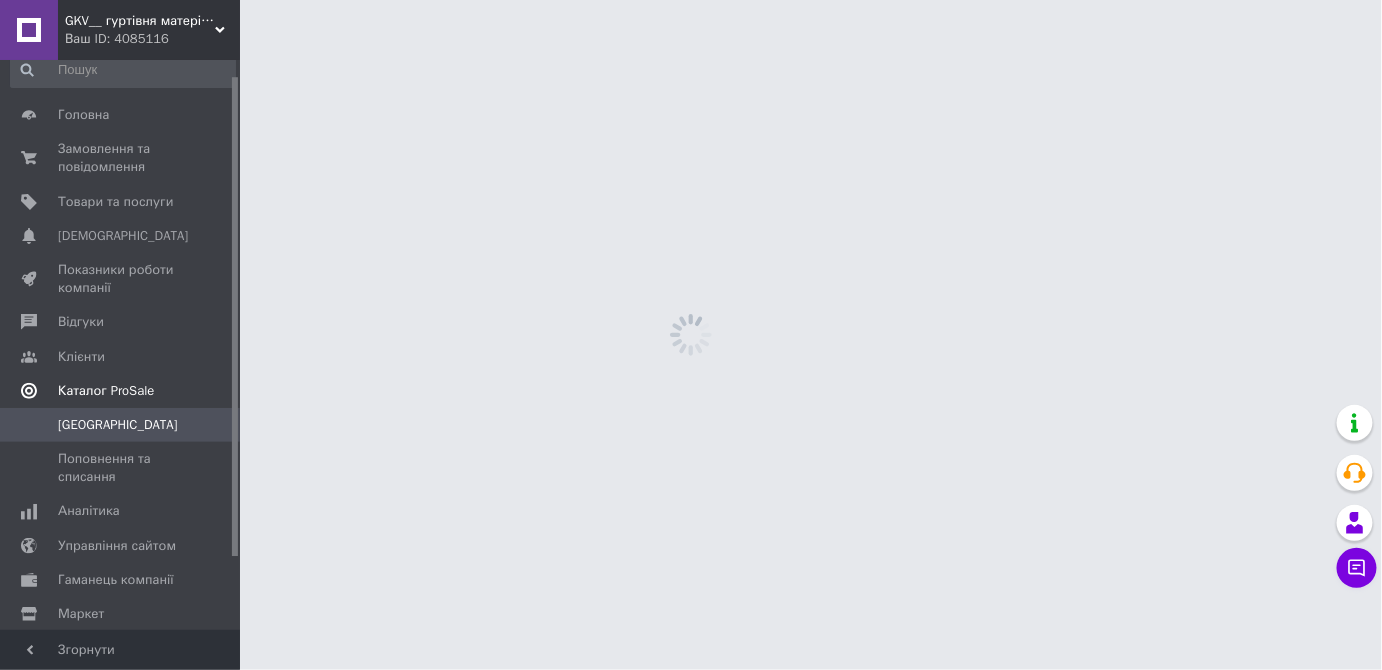 scroll, scrollTop: 0, scrollLeft: 0, axis: both 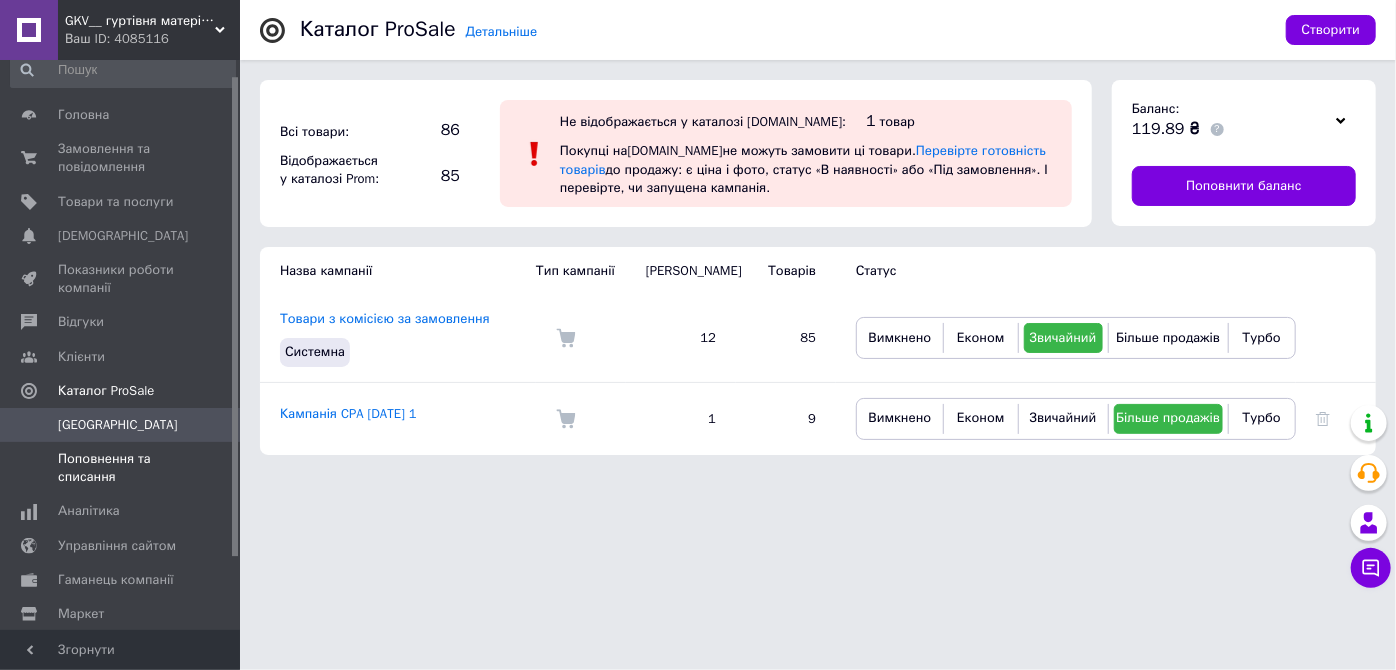click on "Поповнення та списання" at bounding box center [121, 468] 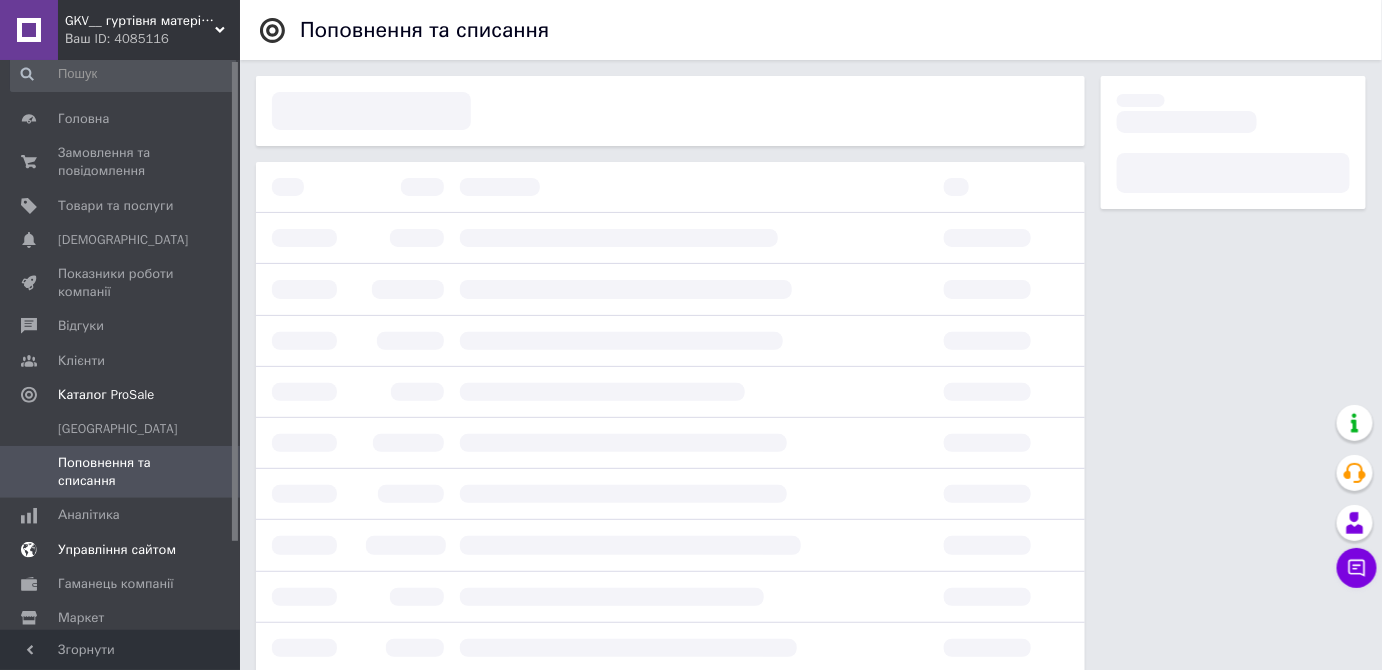 scroll, scrollTop: 0, scrollLeft: 0, axis: both 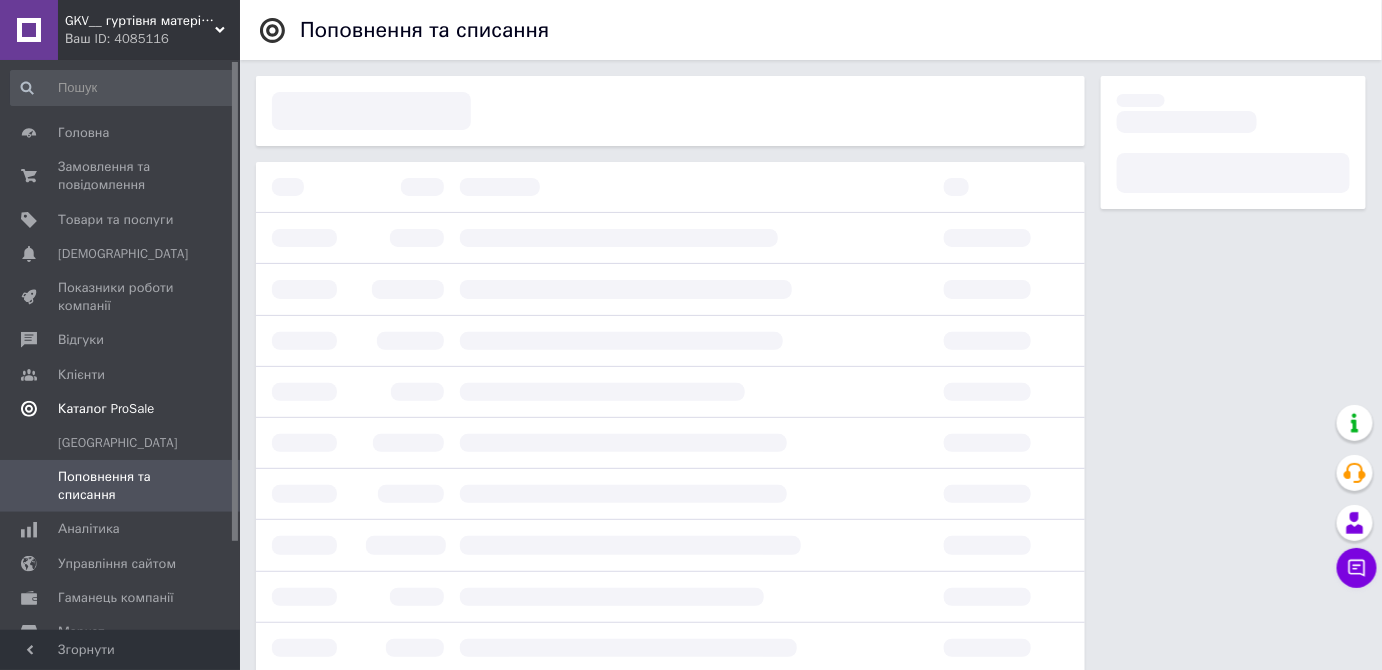 click on "Каталог ProSale" at bounding box center [106, 409] 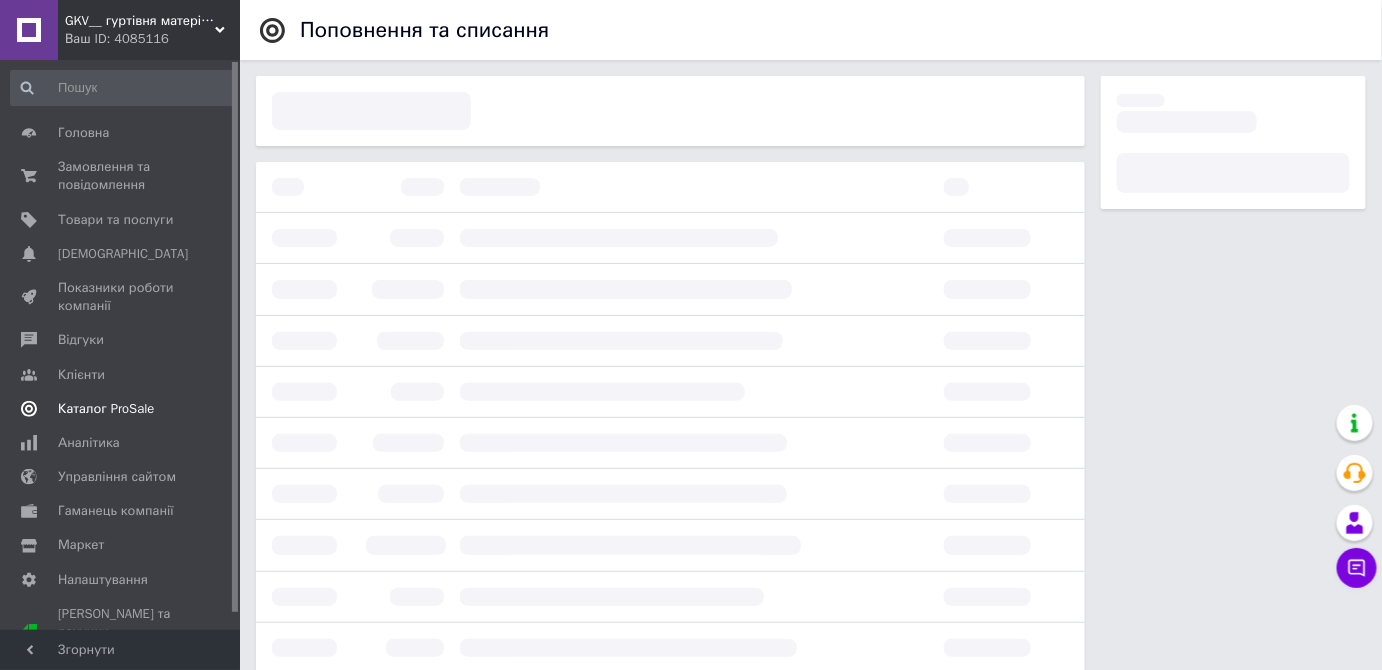 click on "Каталог ProSale" at bounding box center (123, 409) 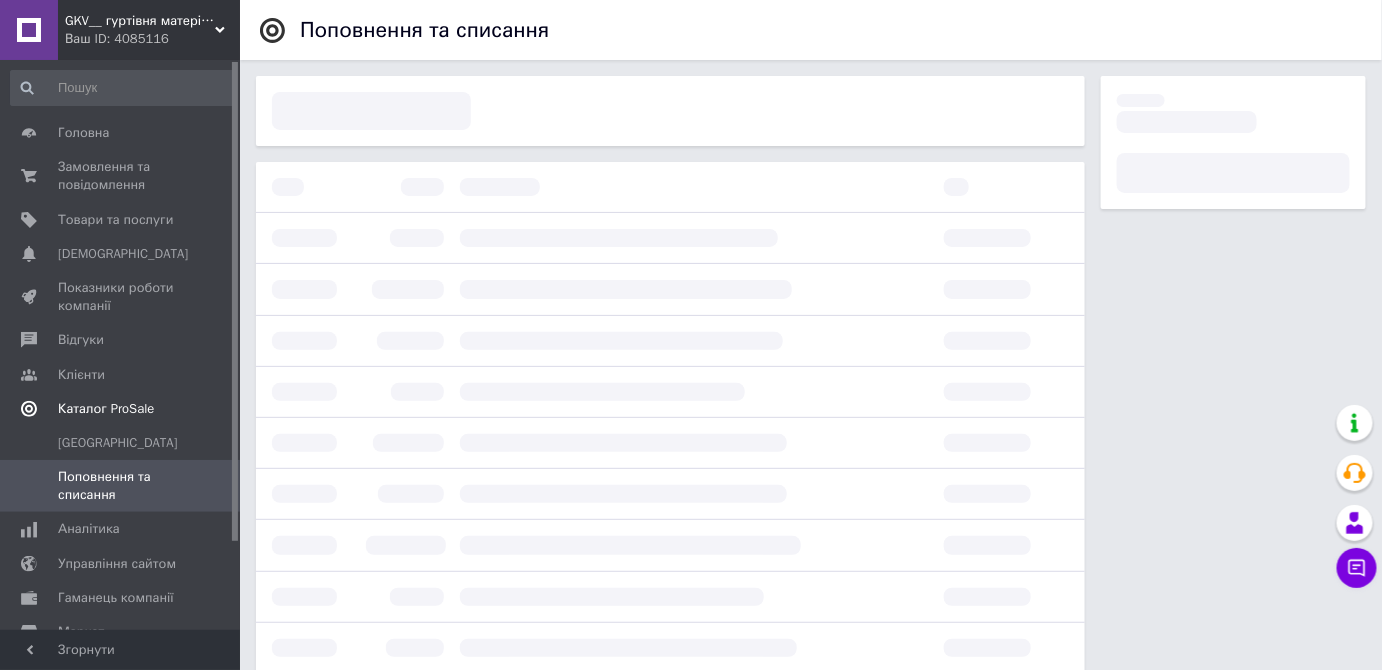 click on "Каталог ProSale" at bounding box center [106, 409] 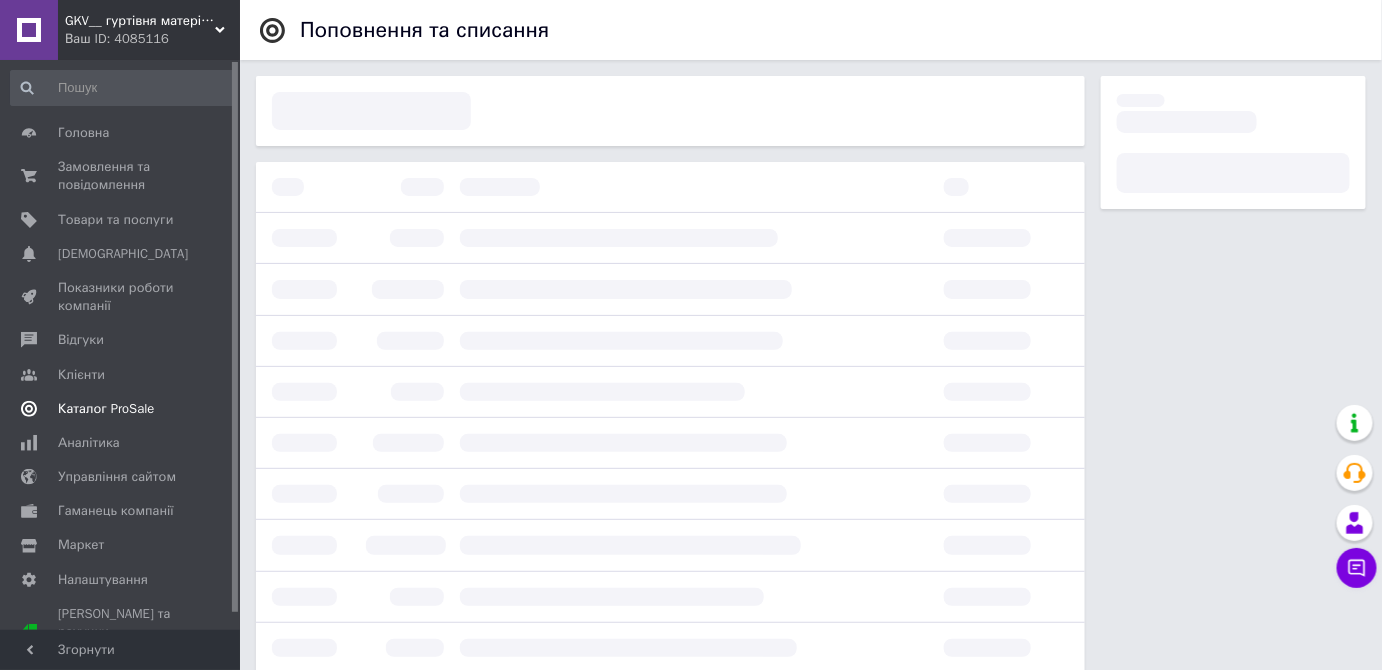 click on "Каталог ProSale" at bounding box center (106, 409) 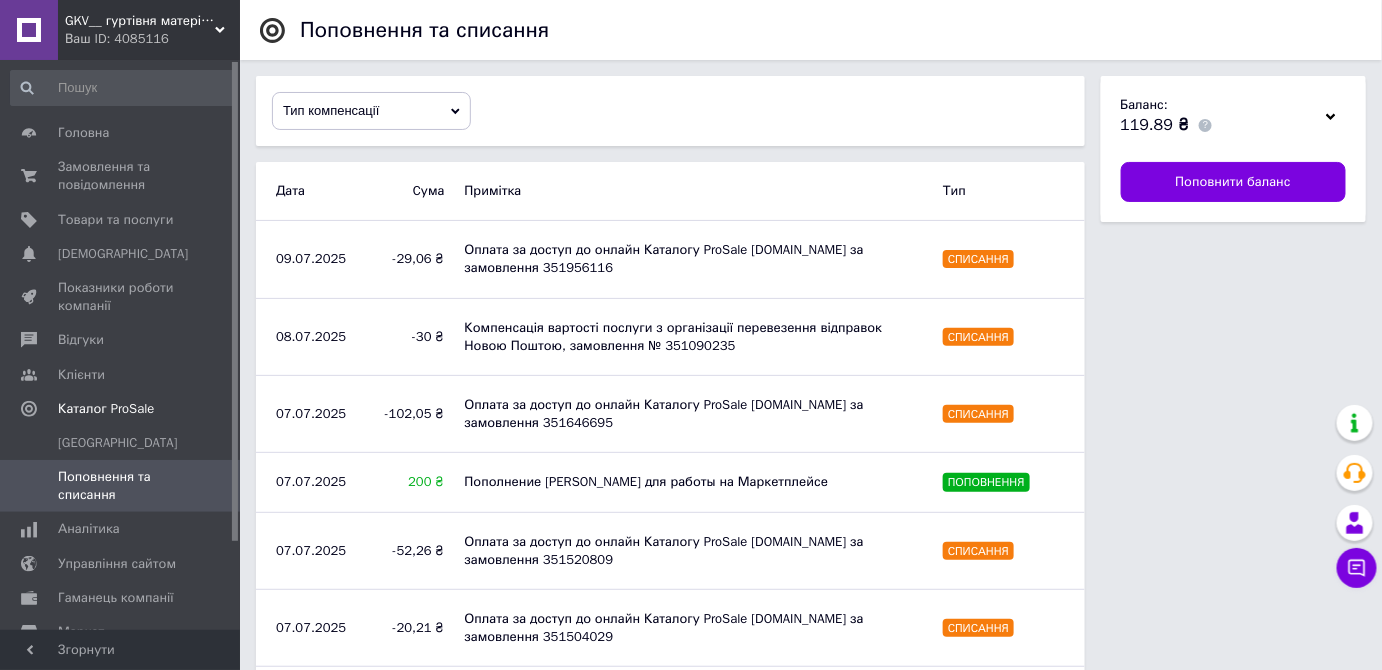 click on "Поповнення та списання" at bounding box center [121, 486] 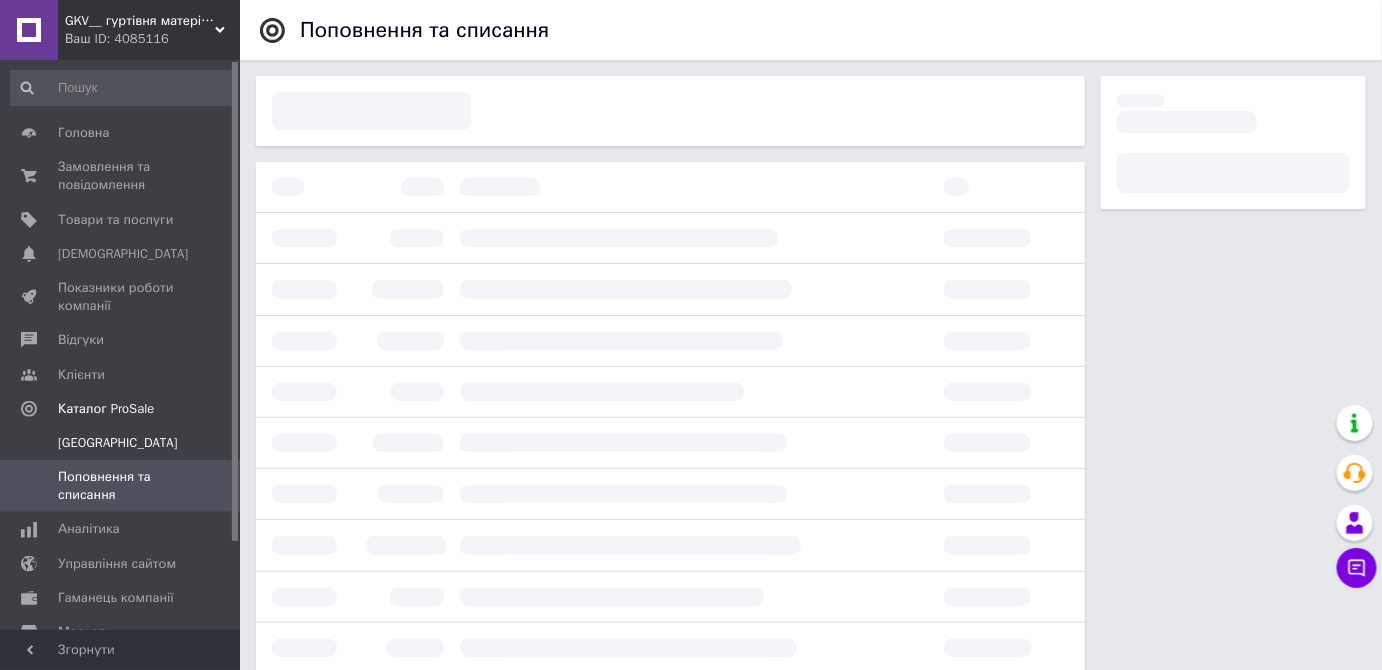 click on "[GEOGRAPHIC_DATA]" at bounding box center [118, 443] 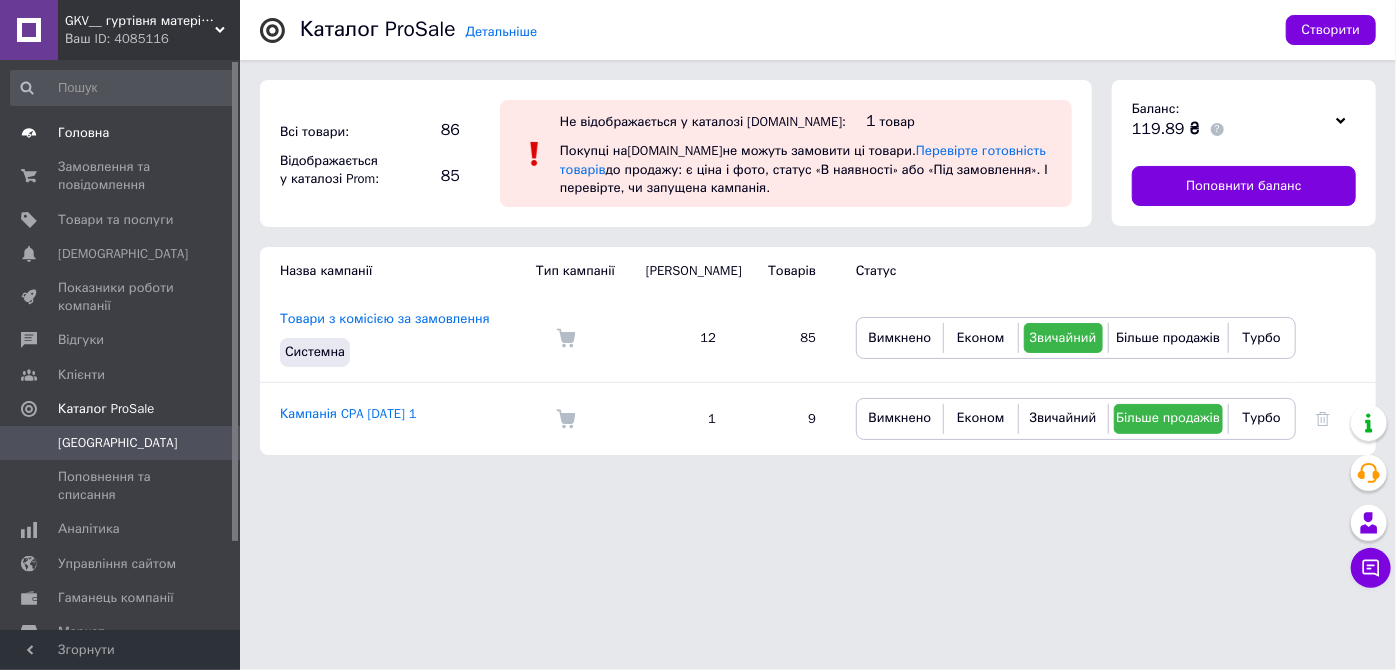 click on "Головна" at bounding box center (83, 133) 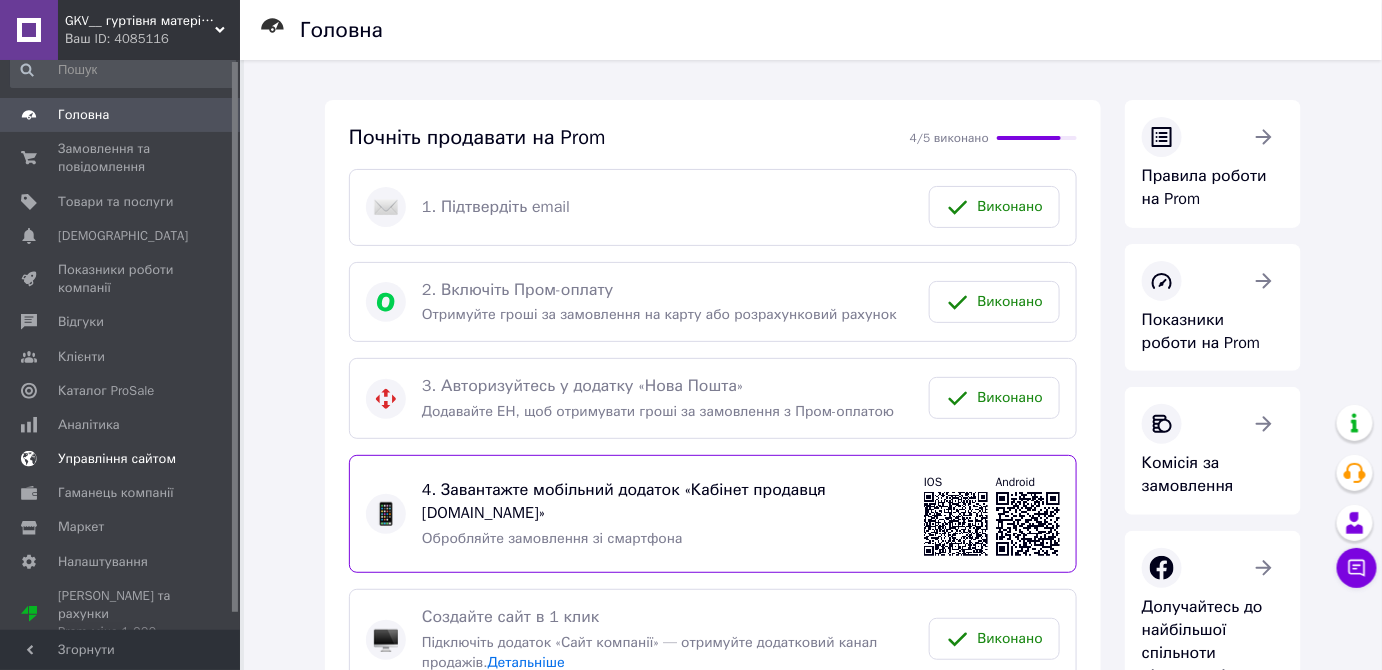 scroll, scrollTop: 0, scrollLeft: 0, axis: both 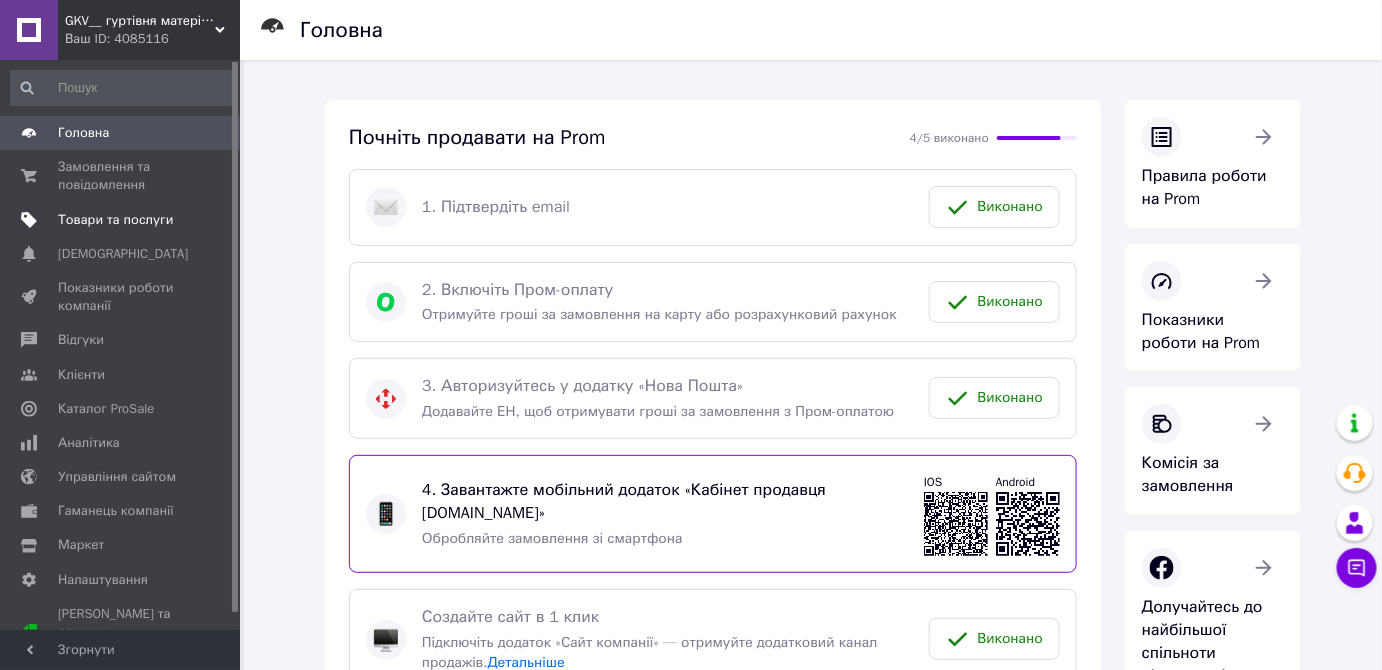 click on "Товари та послуги" at bounding box center [115, 220] 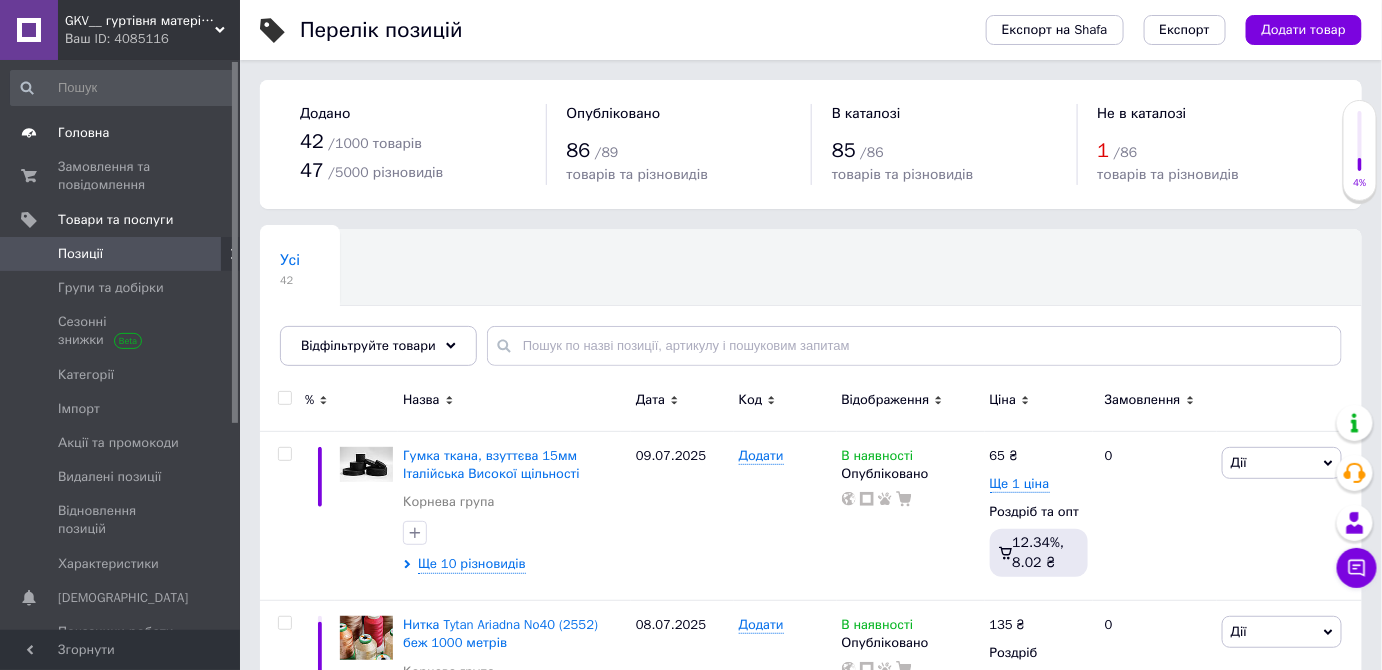click on "Головна" at bounding box center (83, 133) 